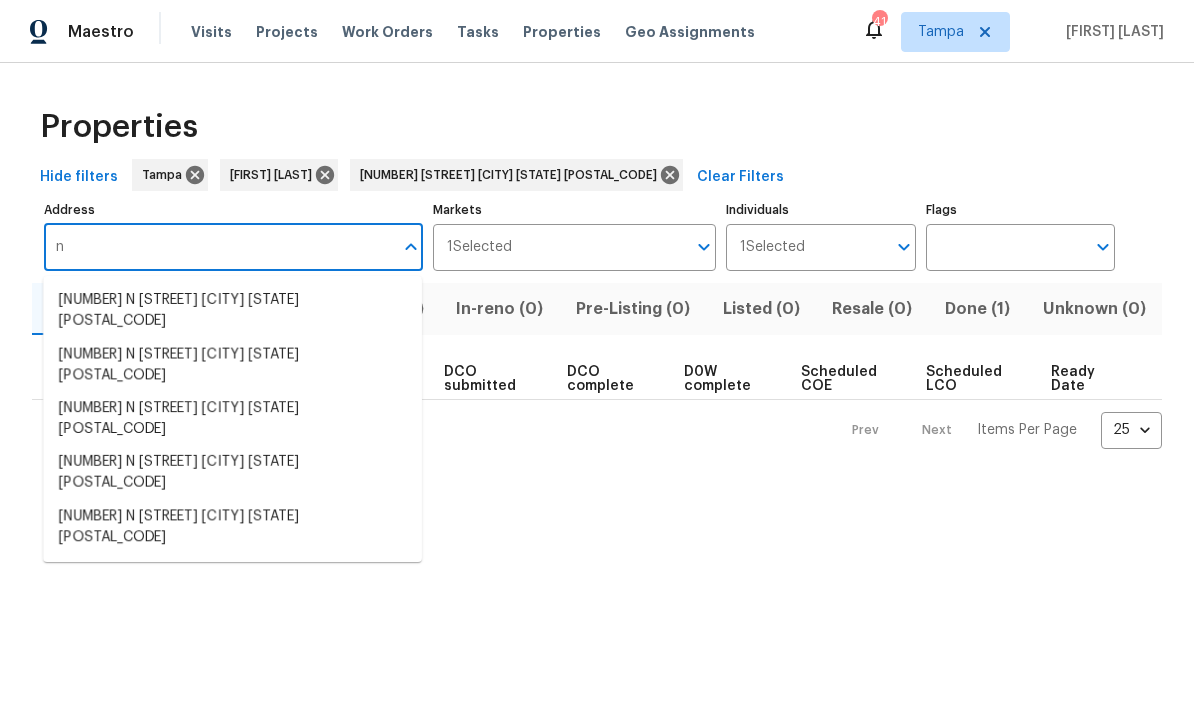 scroll, scrollTop: 126, scrollLeft: 0, axis: vertical 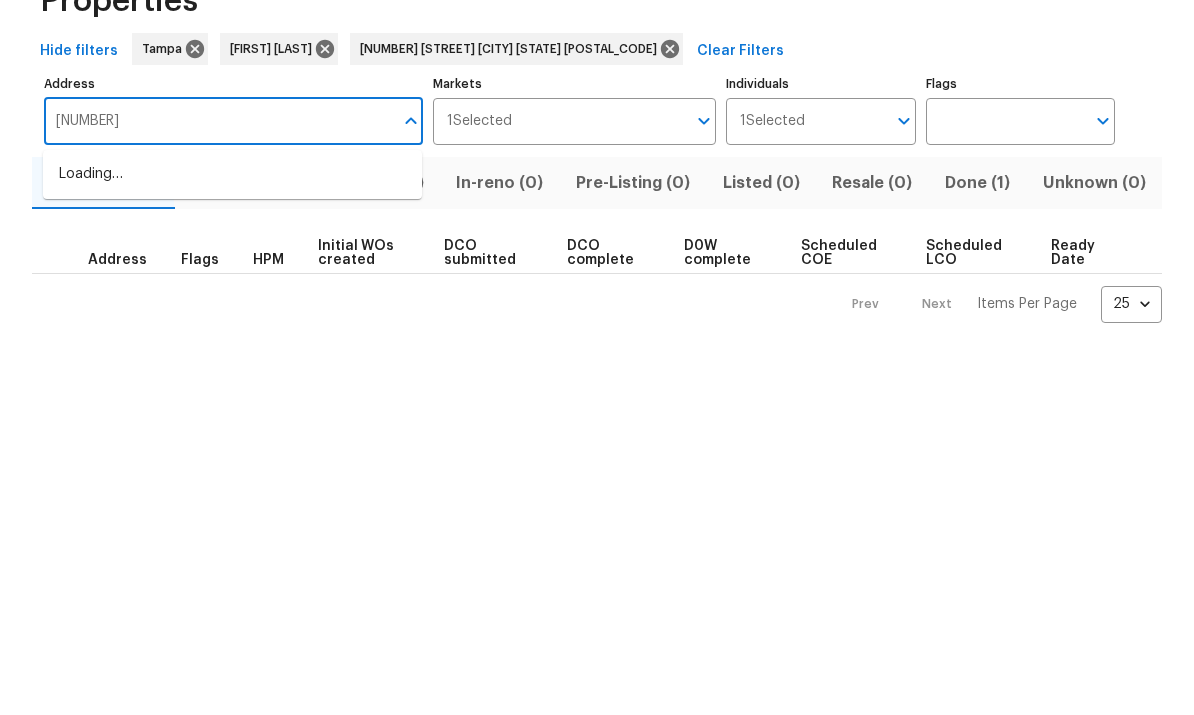 type on "10009" 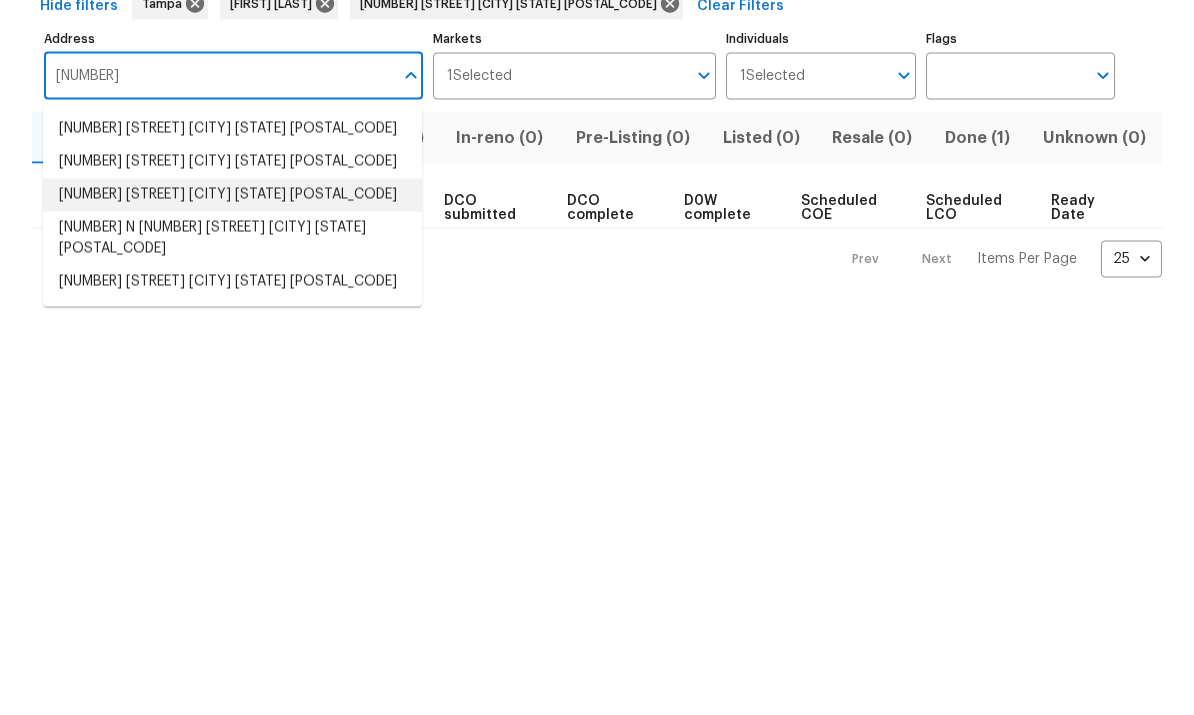 click on "10009 Connecticut St Gibsonton FL 33534" at bounding box center (232, 366) 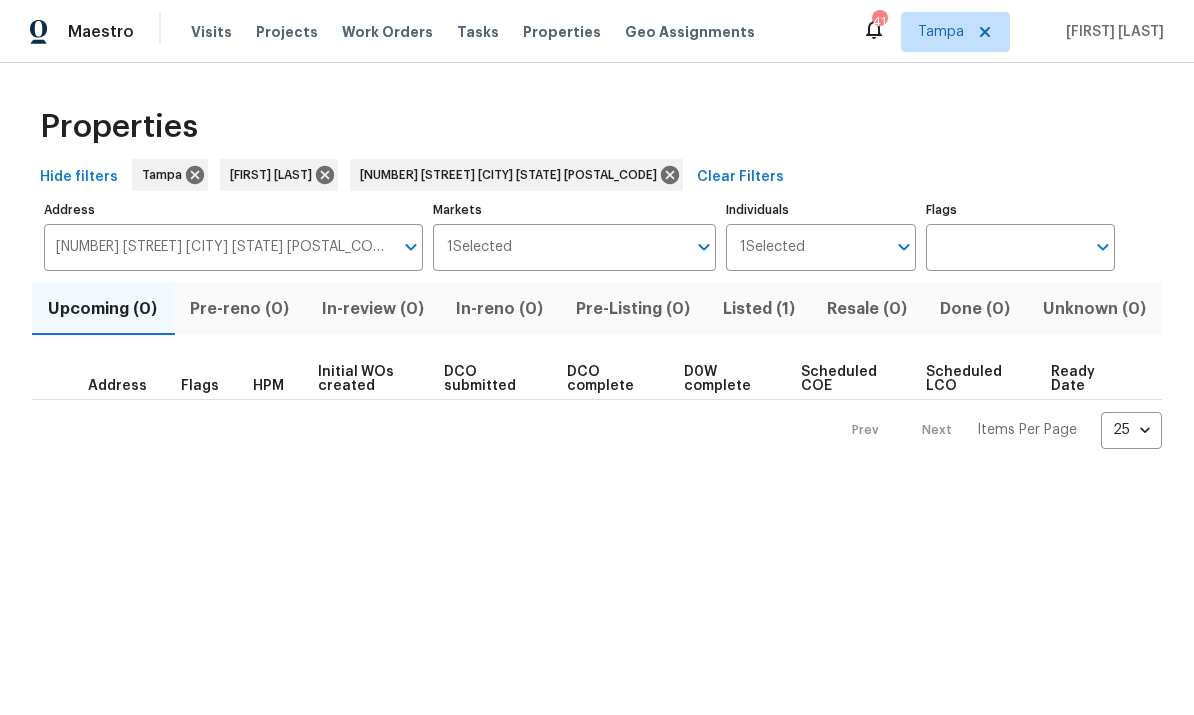 click on "Listed (1)" at bounding box center (758, 309) 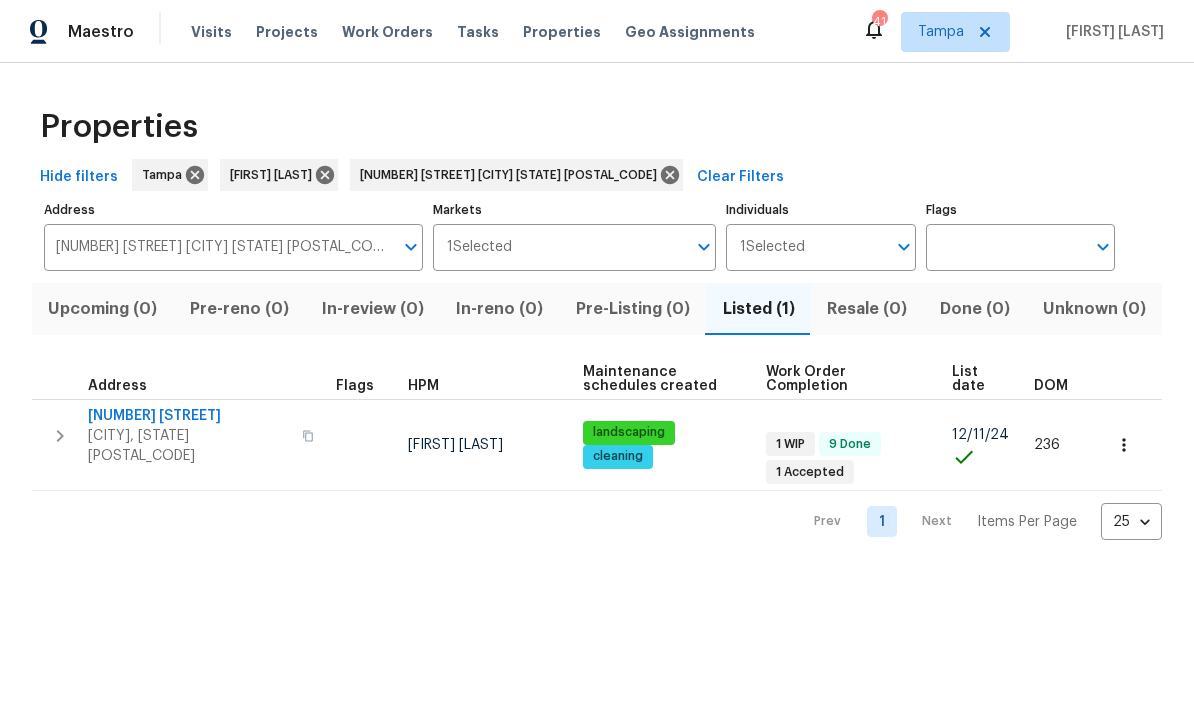 click on "[NUMBER] [STREET]" at bounding box center (189, 416) 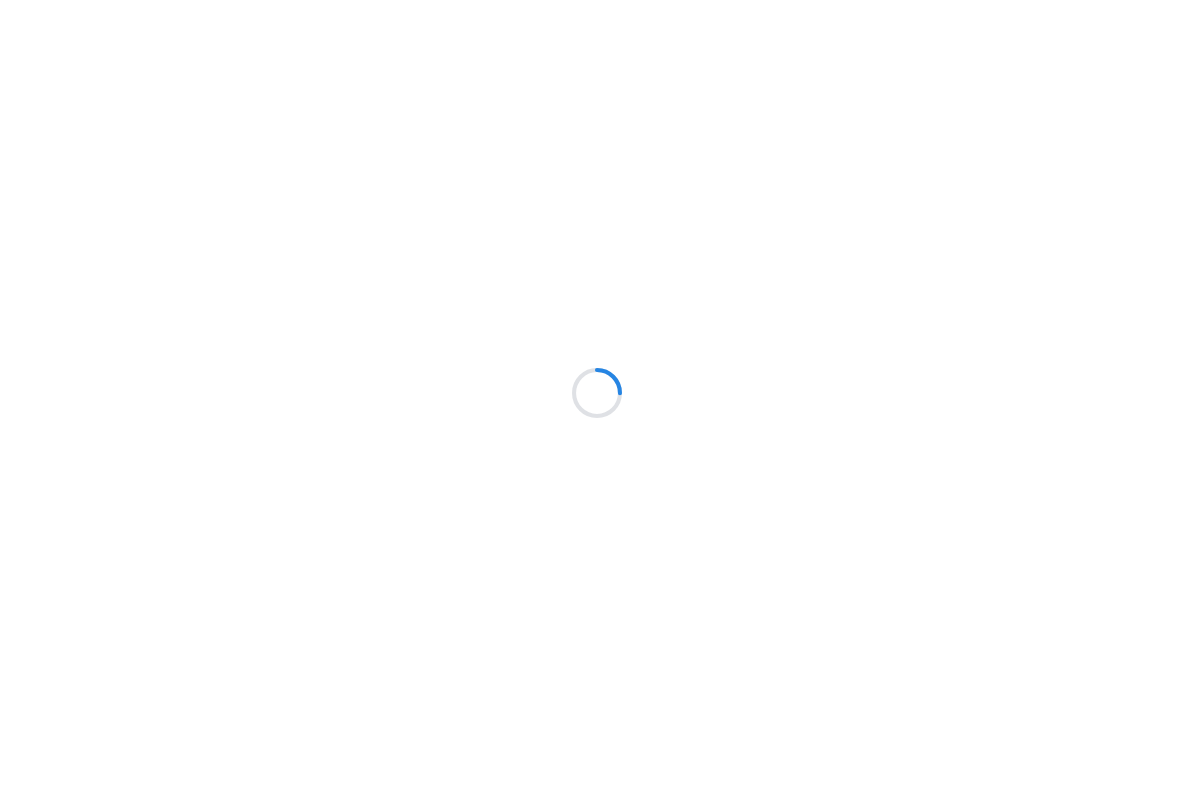 scroll, scrollTop: 0, scrollLeft: 0, axis: both 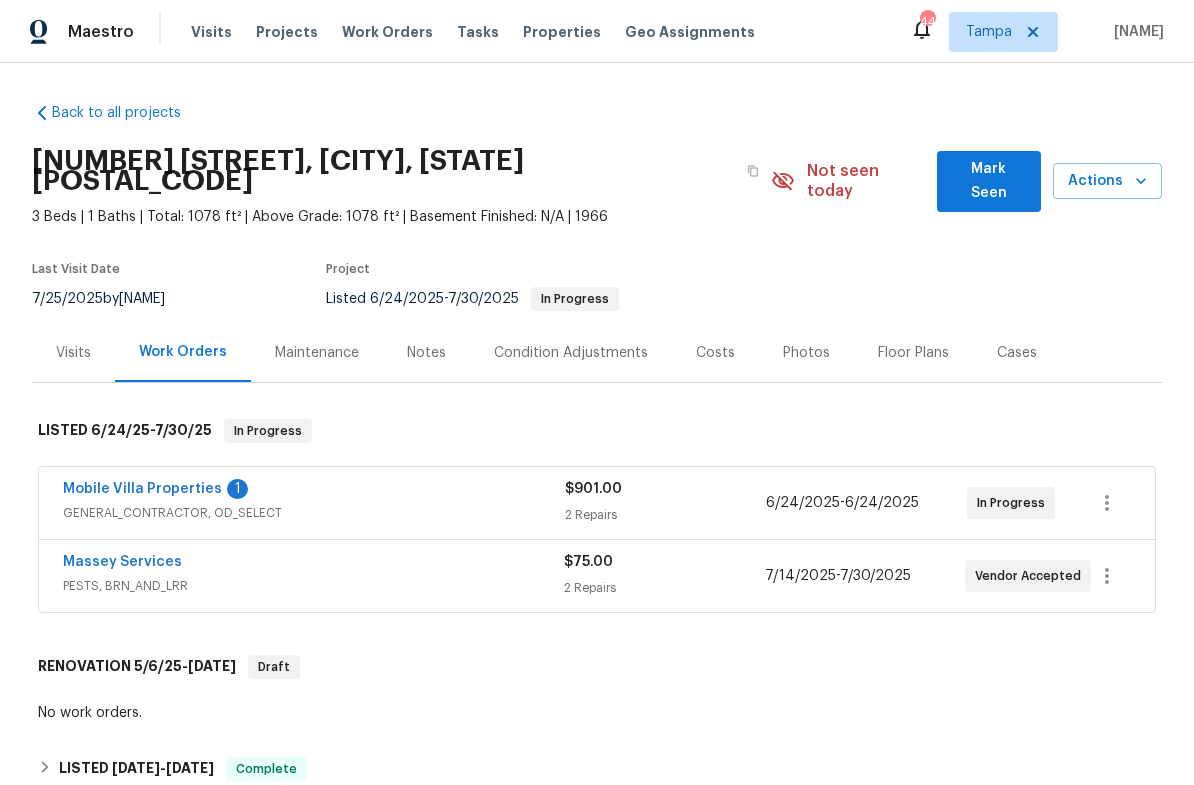 click on "Mobile Villa Properties" at bounding box center [142, 489] 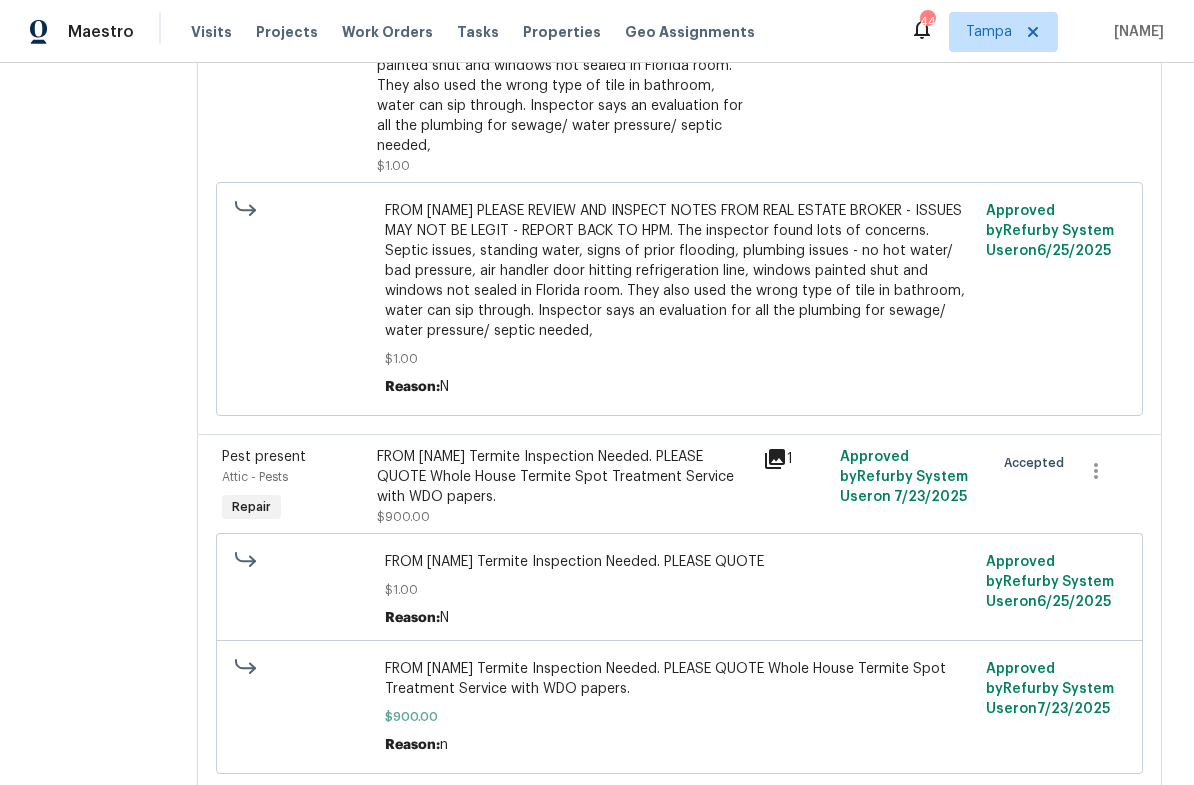 scroll, scrollTop: 461, scrollLeft: 0, axis: vertical 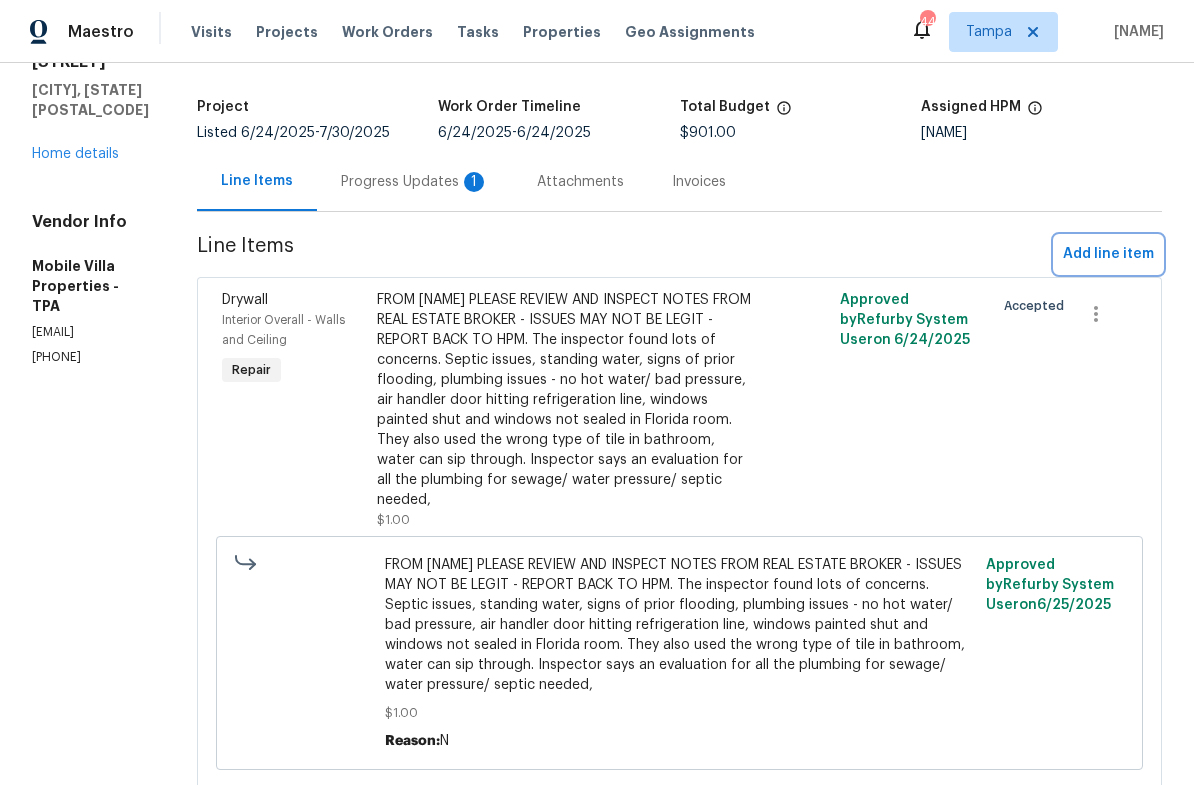 click on "Add line item" at bounding box center (1108, 254) 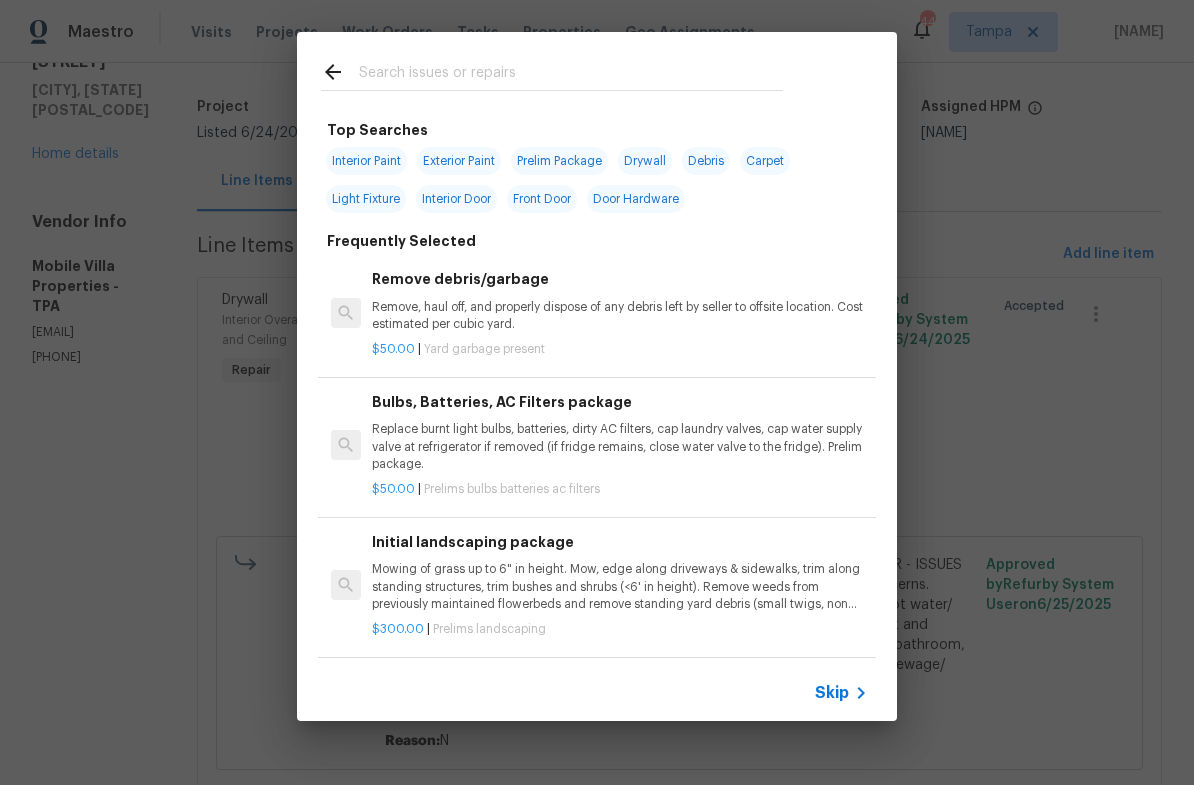 click 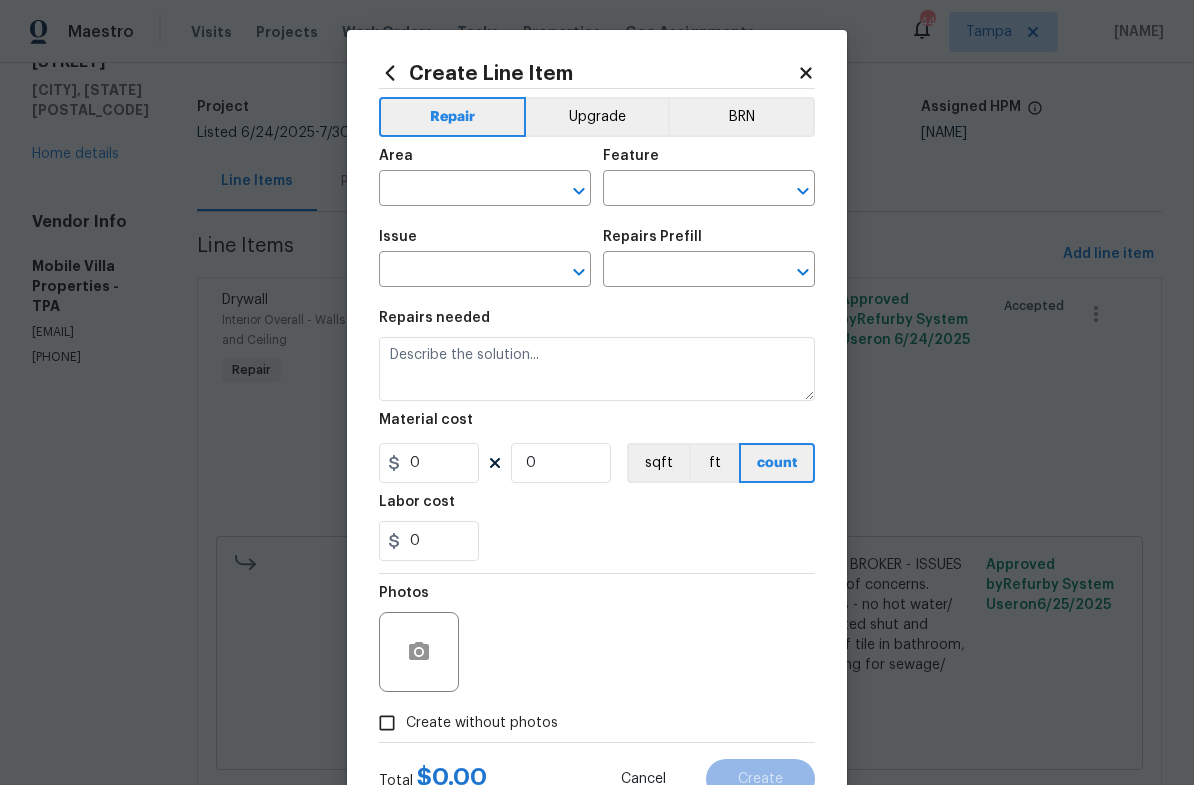 click at bounding box center (457, 190) 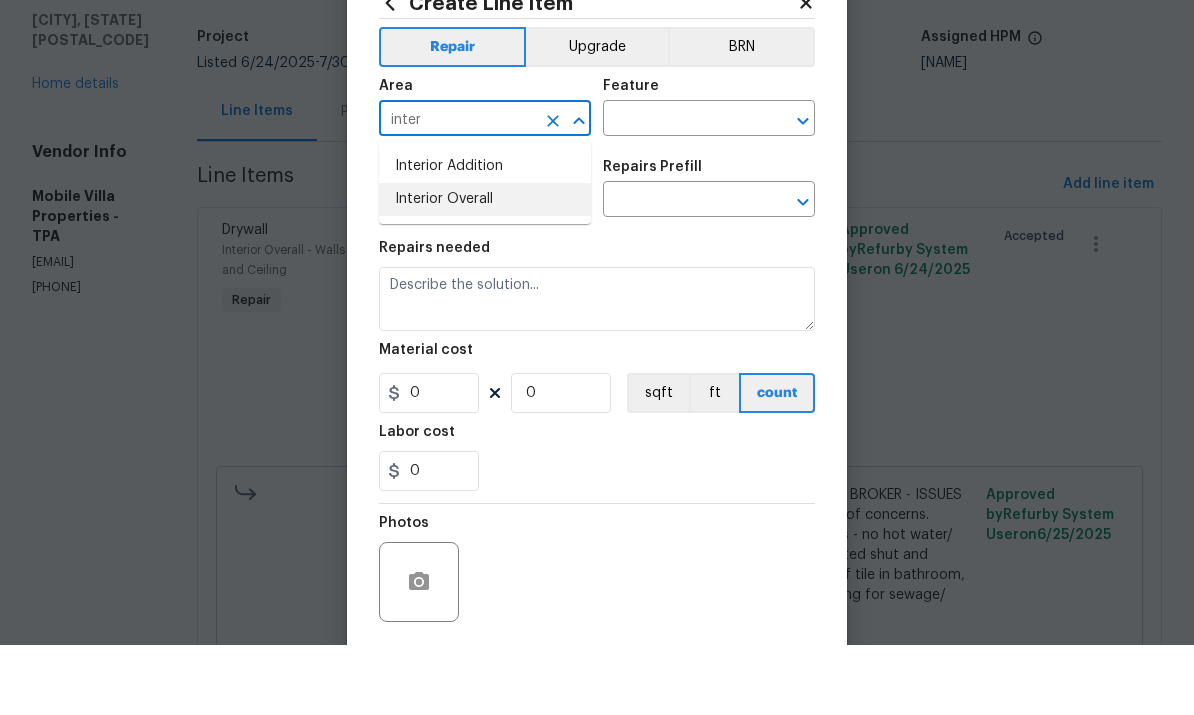 click on "Interior Overall" at bounding box center [485, 269] 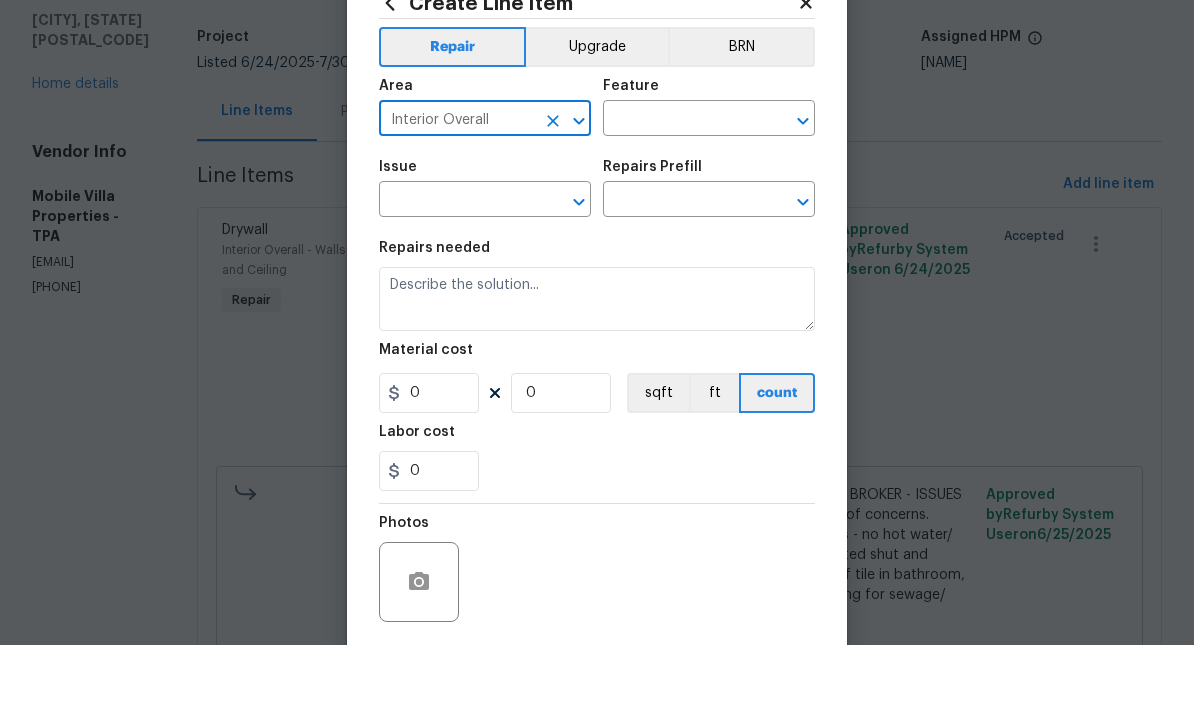 click at bounding box center [681, 190] 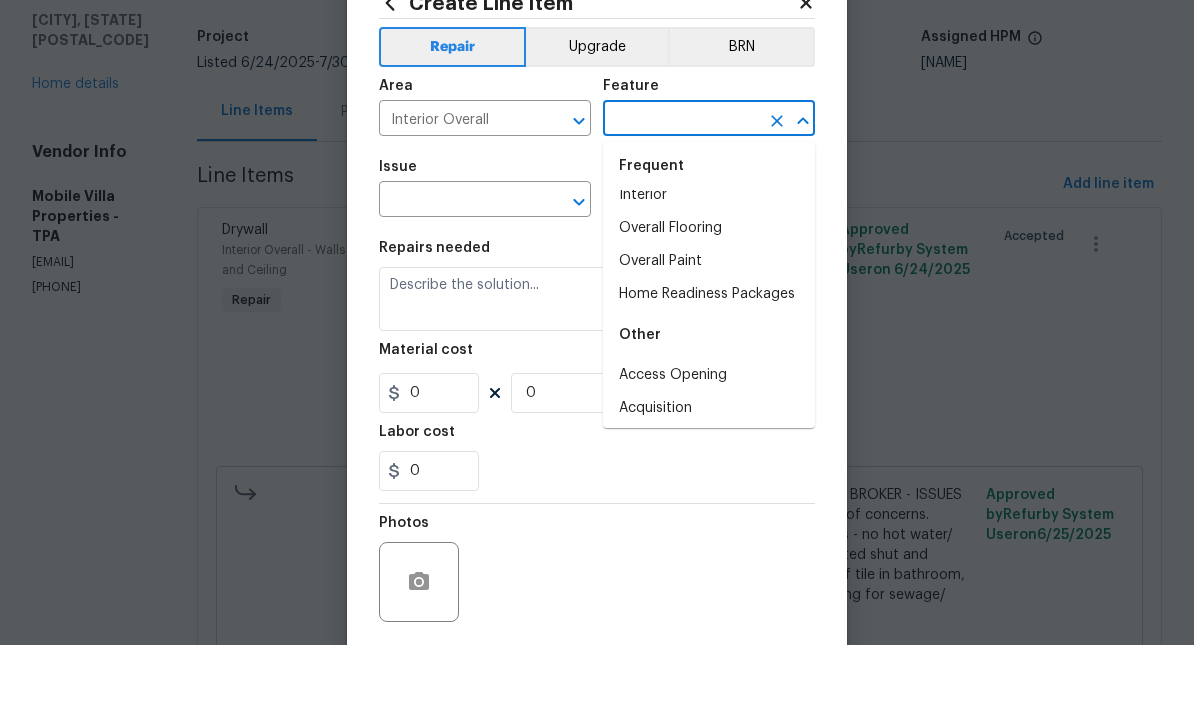 scroll, scrollTop: 46, scrollLeft: 0, axis: vertical 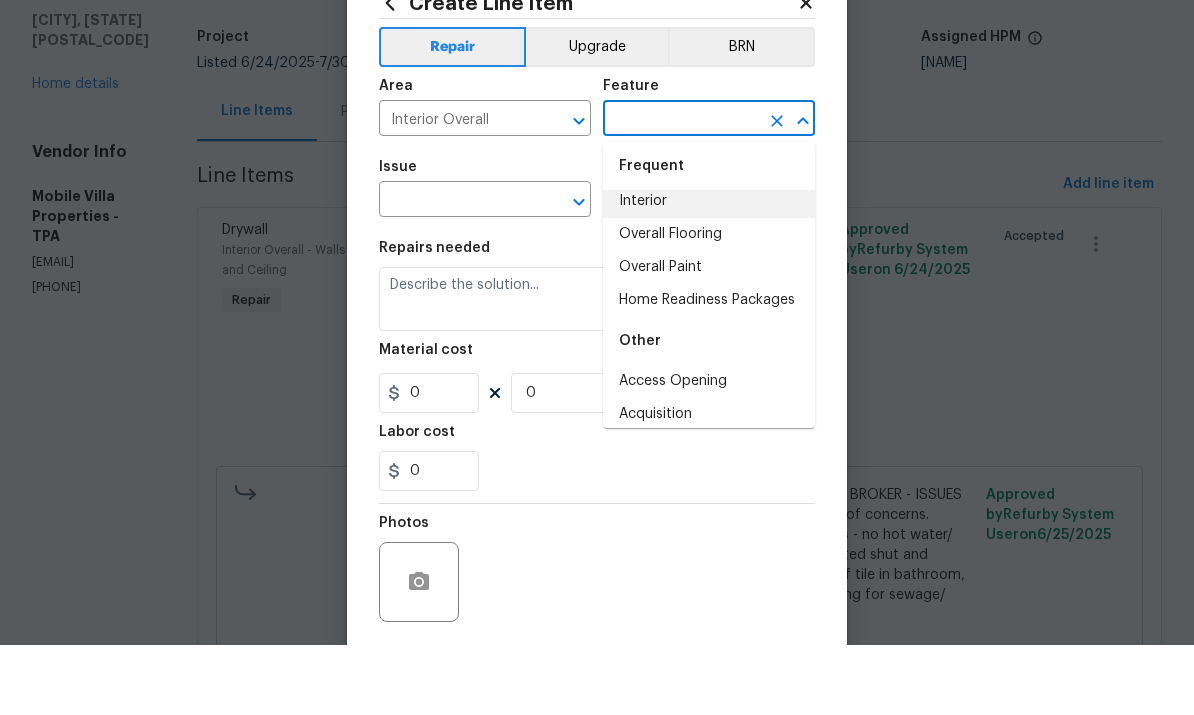 click on "Interior" at bounding box center (709, 271) 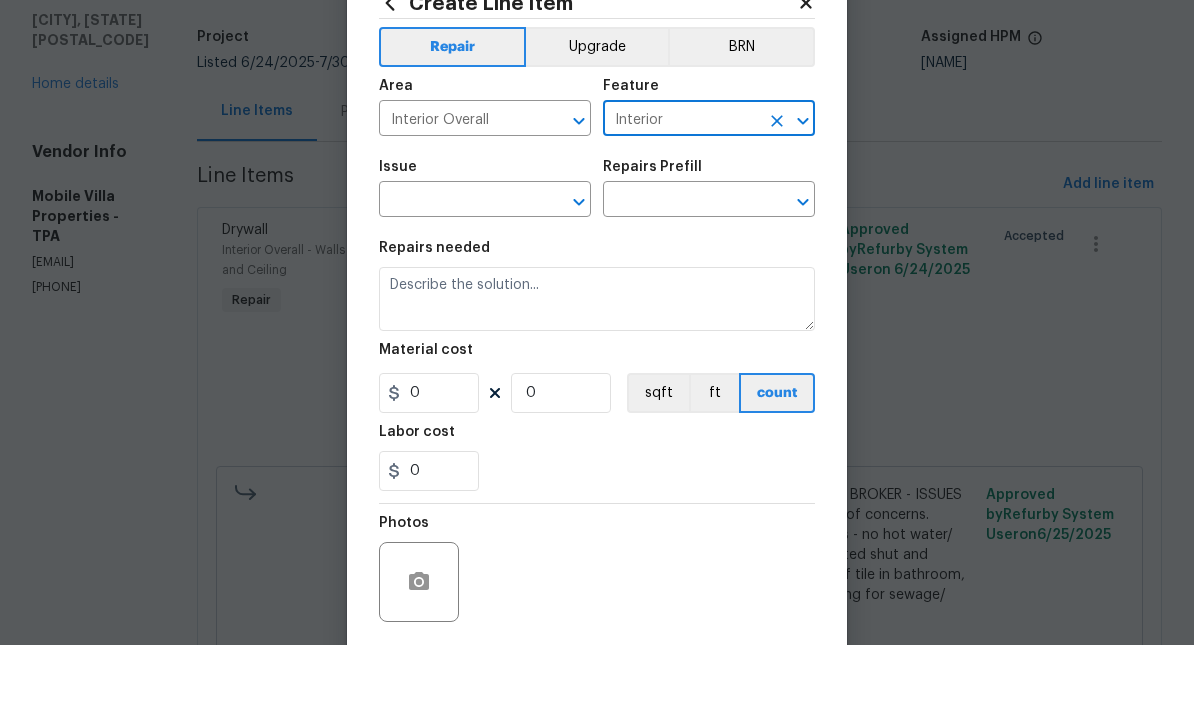 click at bounding box center [457, 271] 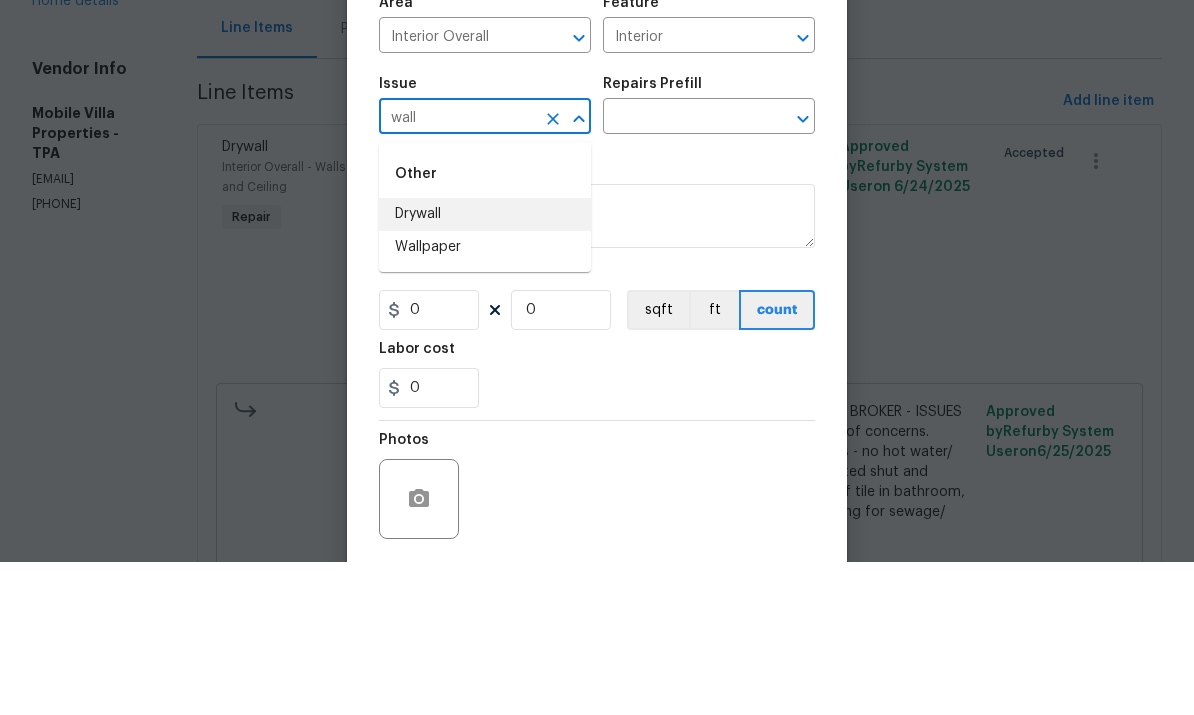 click on "Drywall" at bounding box center [485, 367] 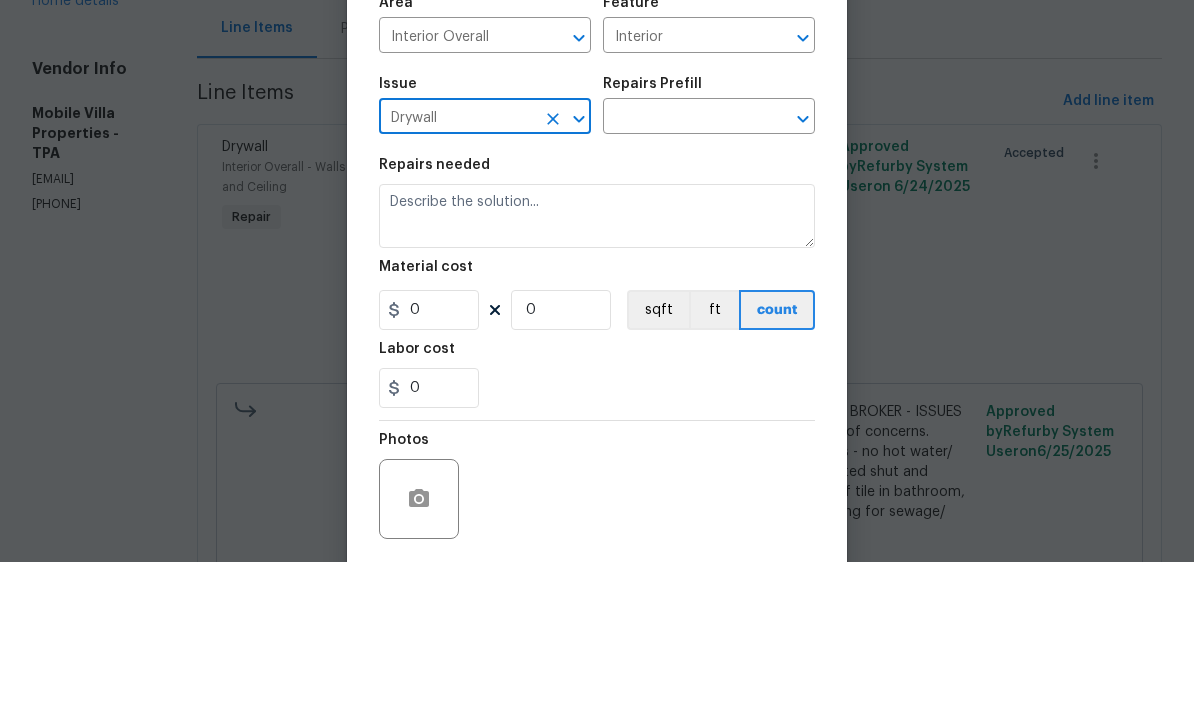 click at bounding box center (681, 271) 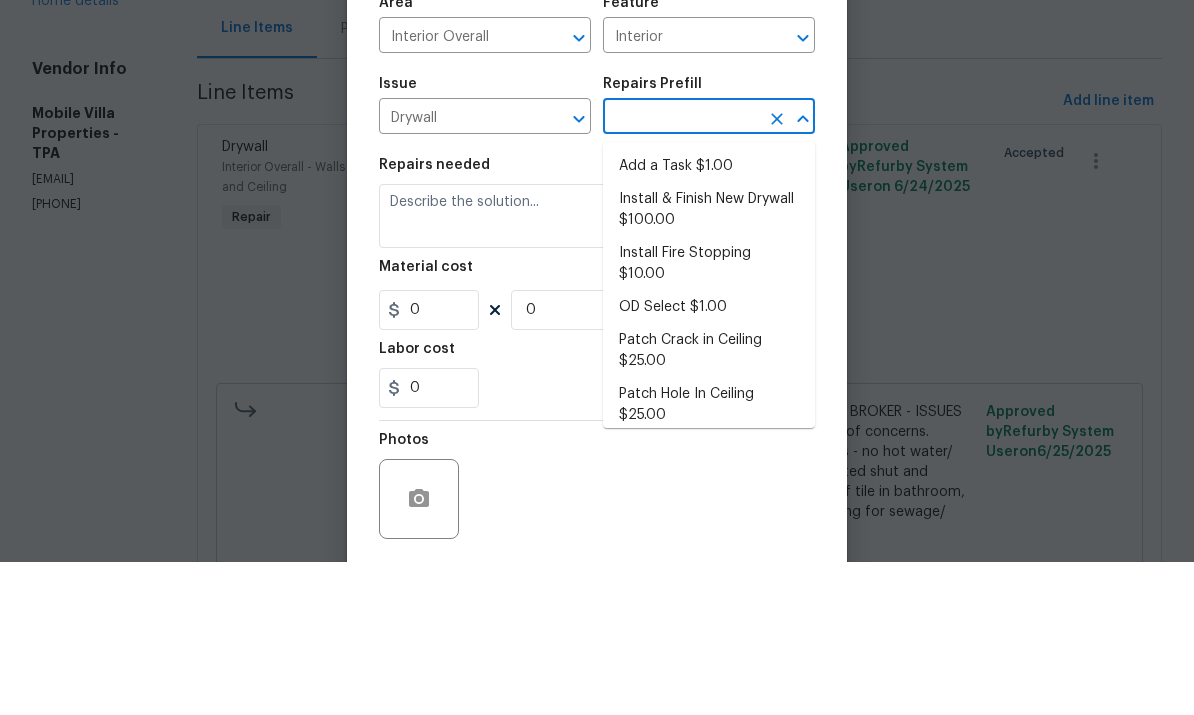 click on "Add a Task $1.00" at bounding box center (709, 319) 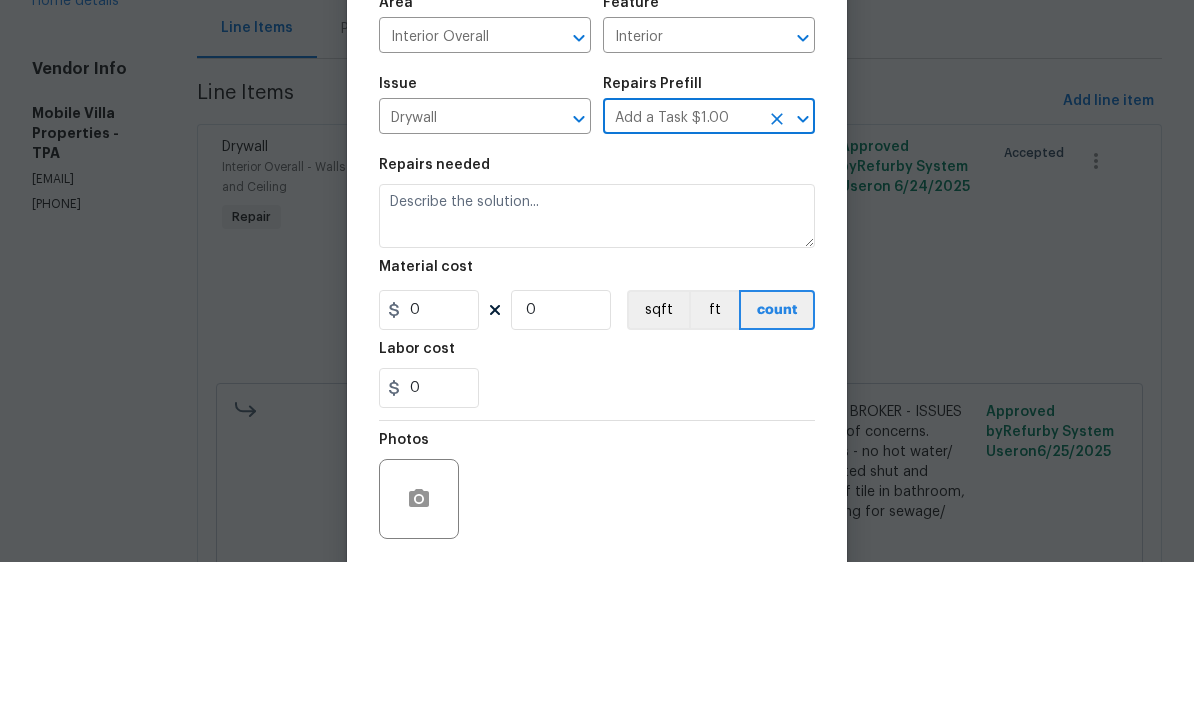 type on "Add a Task $1.00" 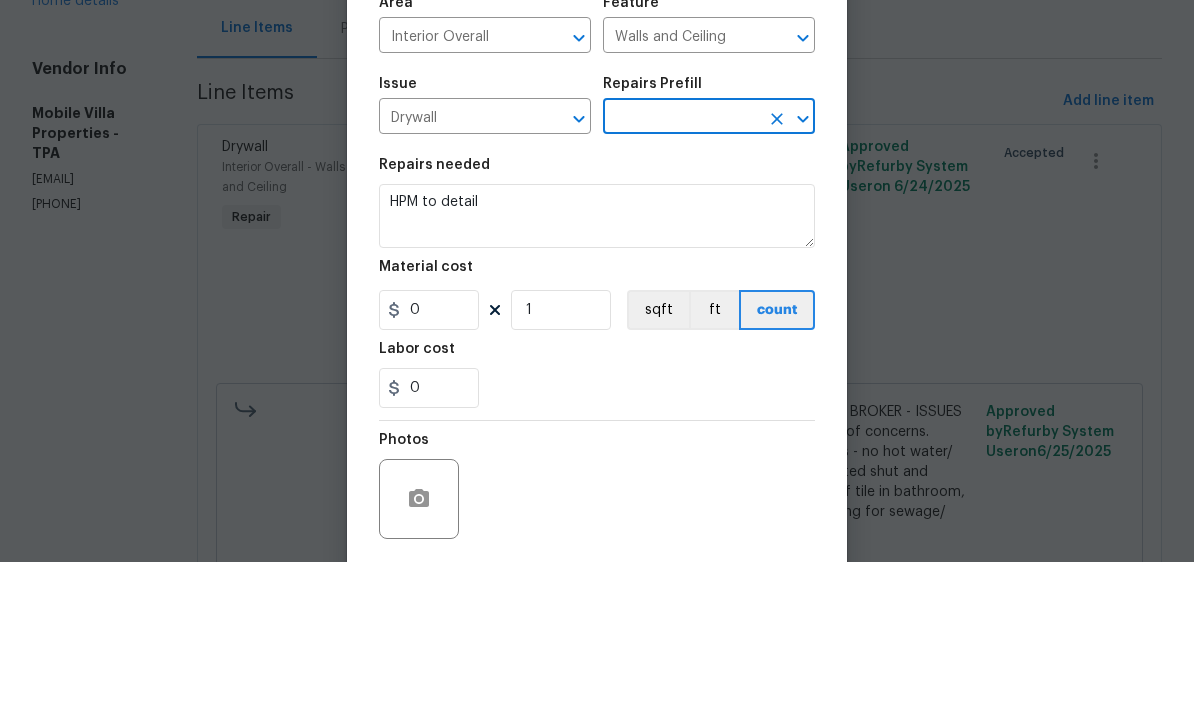 type on "Add a Task $1.00" 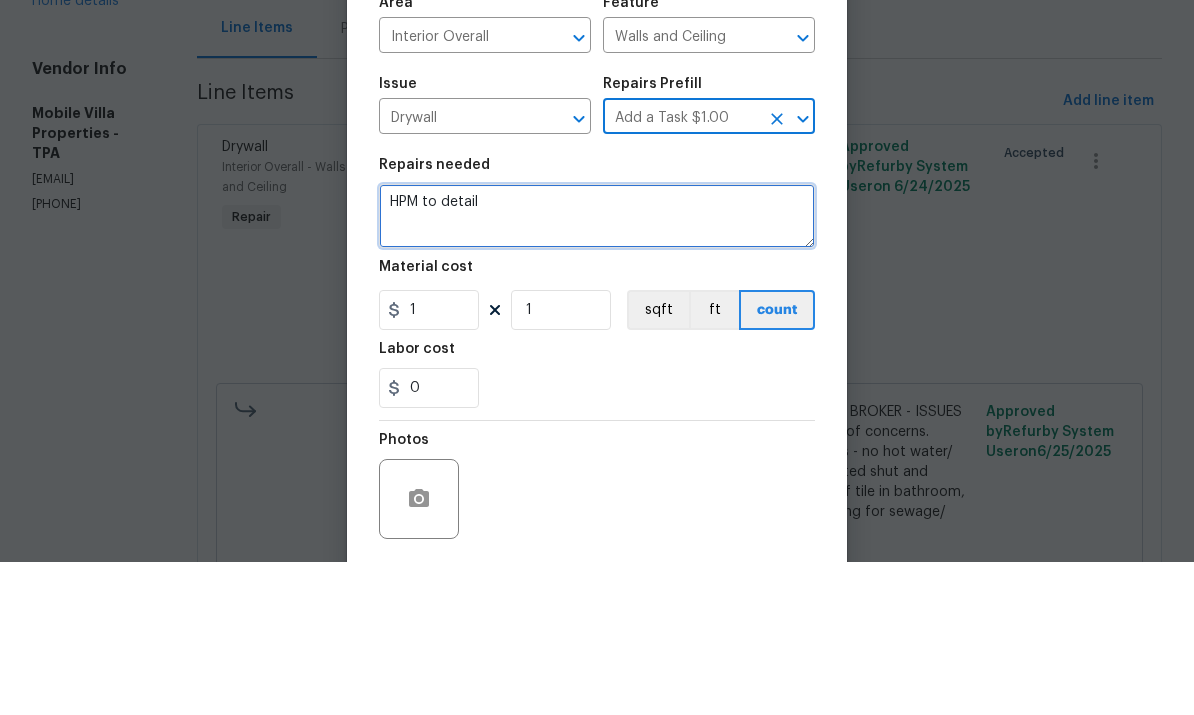 click on "HPM to detail" at bounding box center (597, 369) 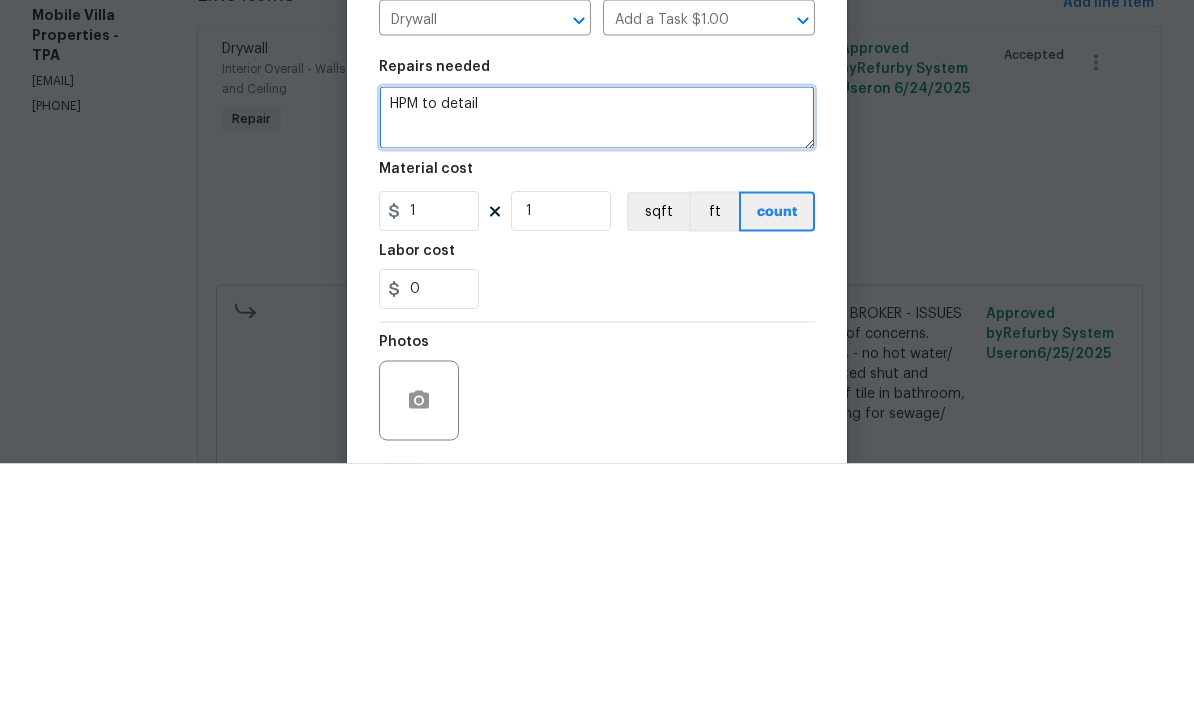 click on "HPM to detail" at bounding box center (597, 369) 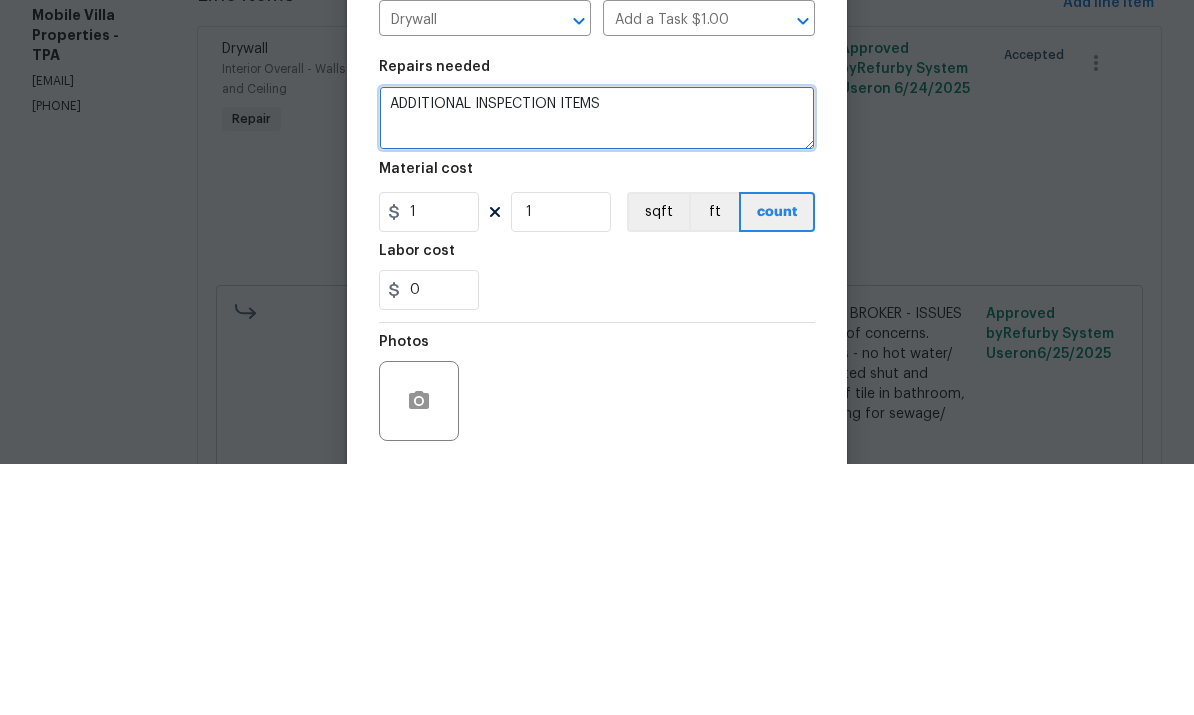 click on "ADDITIONAL INSPECTION ITEMS" at bounding box center [597, 369] 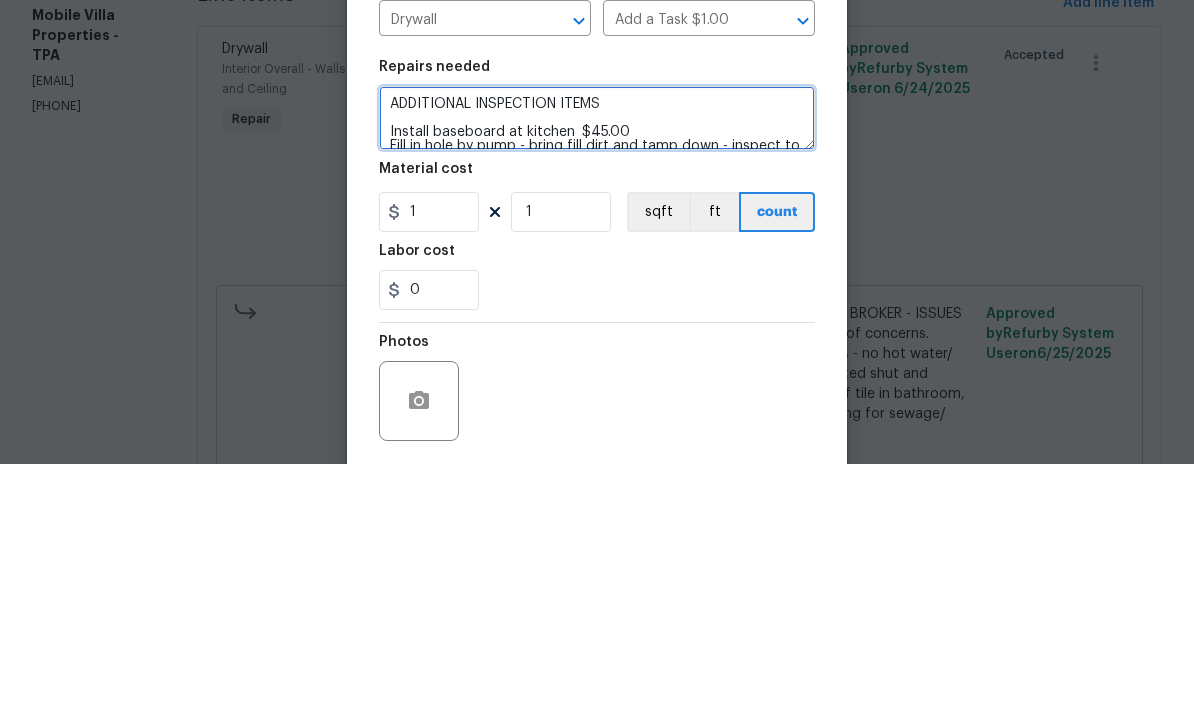 scroll, scrollTop: 238, scrollLeft: 0, axis: vertical 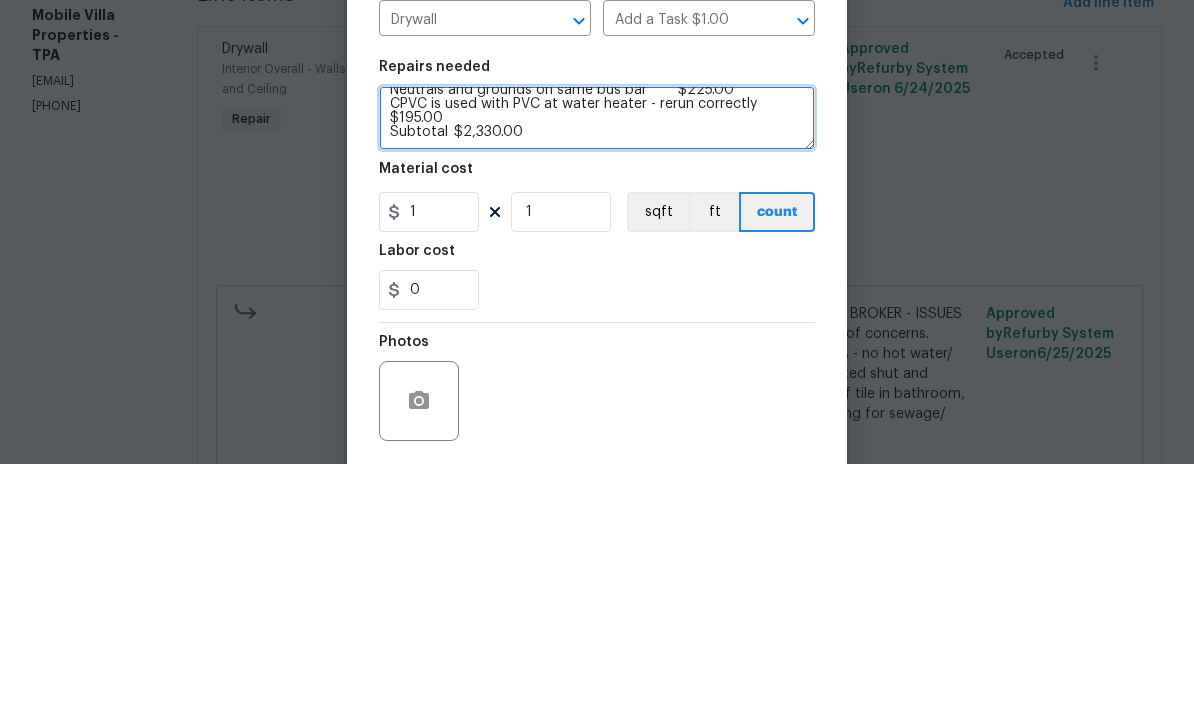 click on "ADDITIONAL INSPECTION ITEMS
Install baseboard at kitchen	$45.00
Fill in hole by pump - bring fill dirt and tamp down - inspect to see if there is a leak	$400.00
Air handler door is hitting AC line - relocate door to front edge	$65.00
Weatherstrip front door	$45.00
Replace outlet (something stuck in it)	$45.00
Front window does not open	$85.00
Repair leaking shower faucet	$55.00
Tighten toilet	$35.00
Replace armaflex at ac line	$45.00
Exposed sewer pipe - cut and bury 	$125.00
Install knockout bushing at panel box	$65.00
Neutrals and grounds on same bus bar	$225.00
CPVC is used with PVC at water heater - rerun correctly	$195.00
Subtotal	$2,330.00" at bounding box center (597, 369) 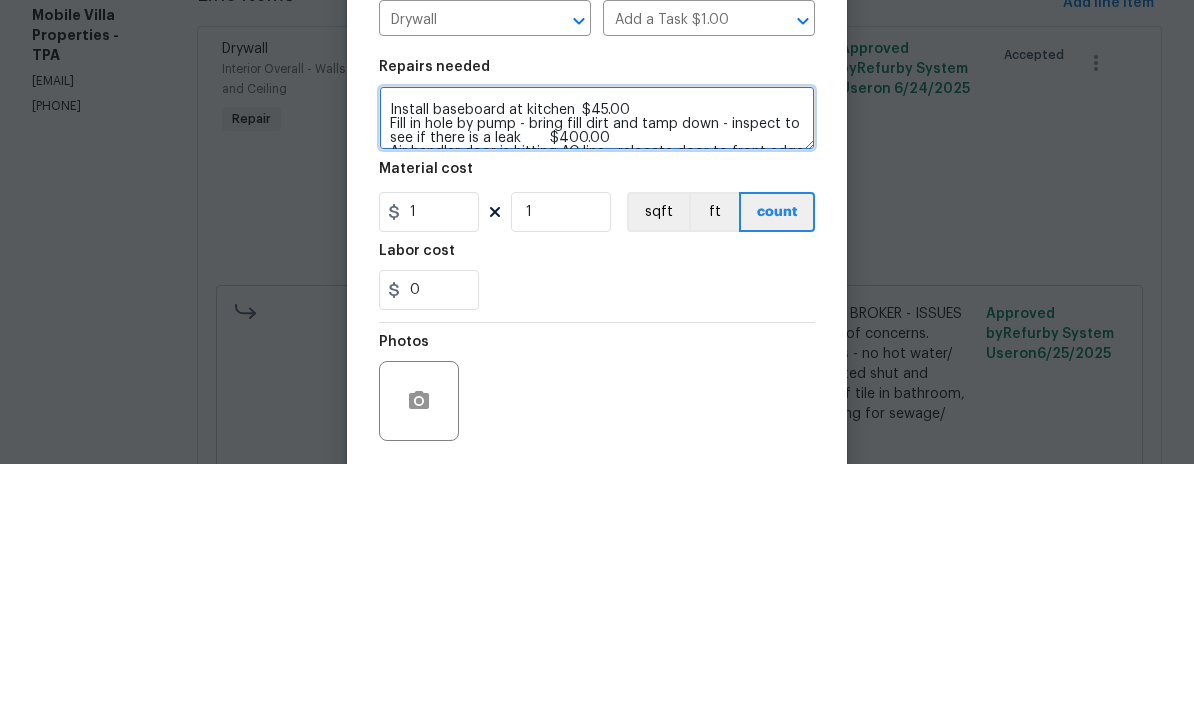 scroll, scrollTop: 25, scrollLeft: 0, axis: vertical 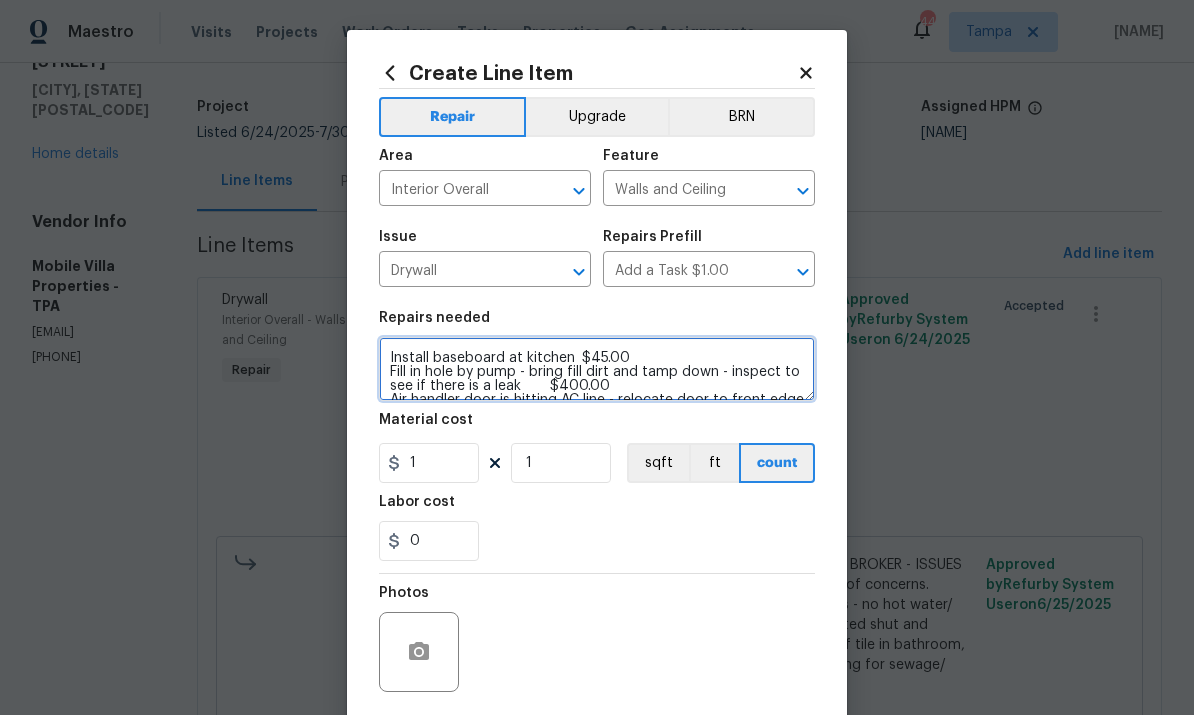 type on "ADDITIONAL INSPECTION ITEMS
Install baseboard at kitchen	$45.00
Fill in hole by pump - bring fill dirt and tamp down - inspect to see if there is a leak	$400.00
Air handler door is hitting AC line - relocate door to front edge	$65.00
Weatherstrip front door	$45.00
Replace outlet (something stuck in it)	$45.00
Front window does not open	$85.00
Repair leaking shower faucet	$55.00
Tighten toilet	$35.00
Replace armaflex at ac line	$45.00
Exposed sewer pipe - cut and bury 	$125.00
Install knockout bushing at panel box	$65.00
Neutrals and grounds on same bus bar	$225.00
CPVC is used with PVC at water heater - rerun correctly	$195.00" 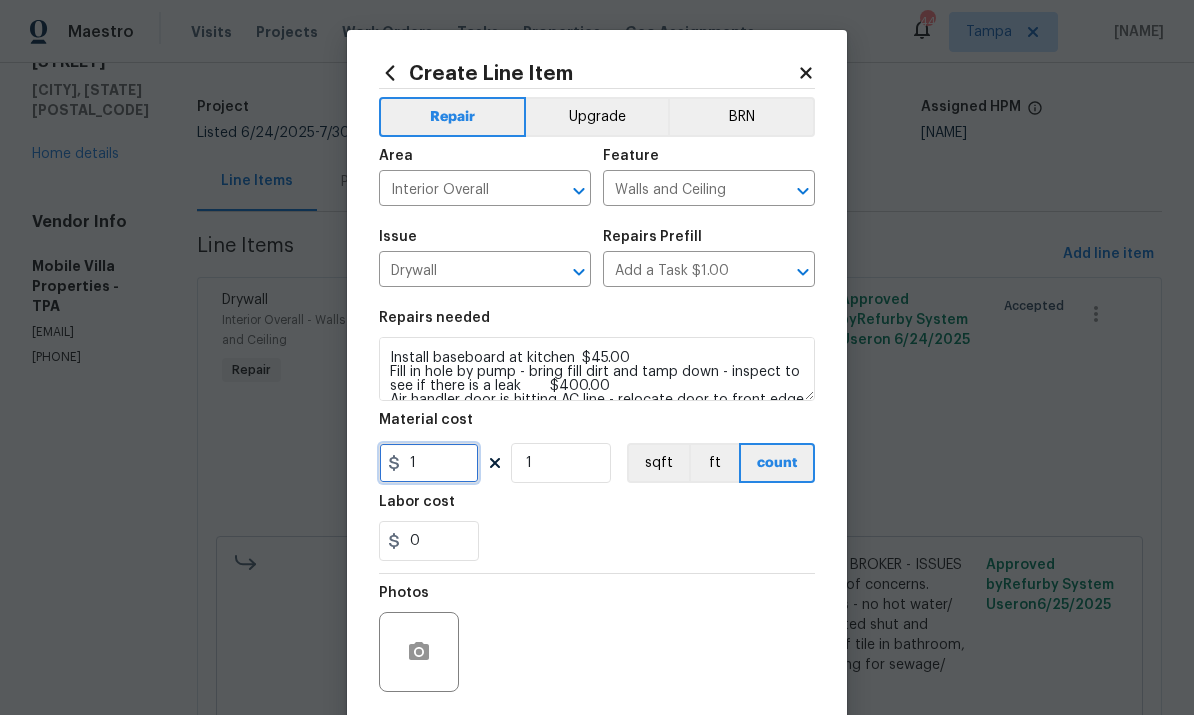 click on "1" at bounding box center [429, 463] 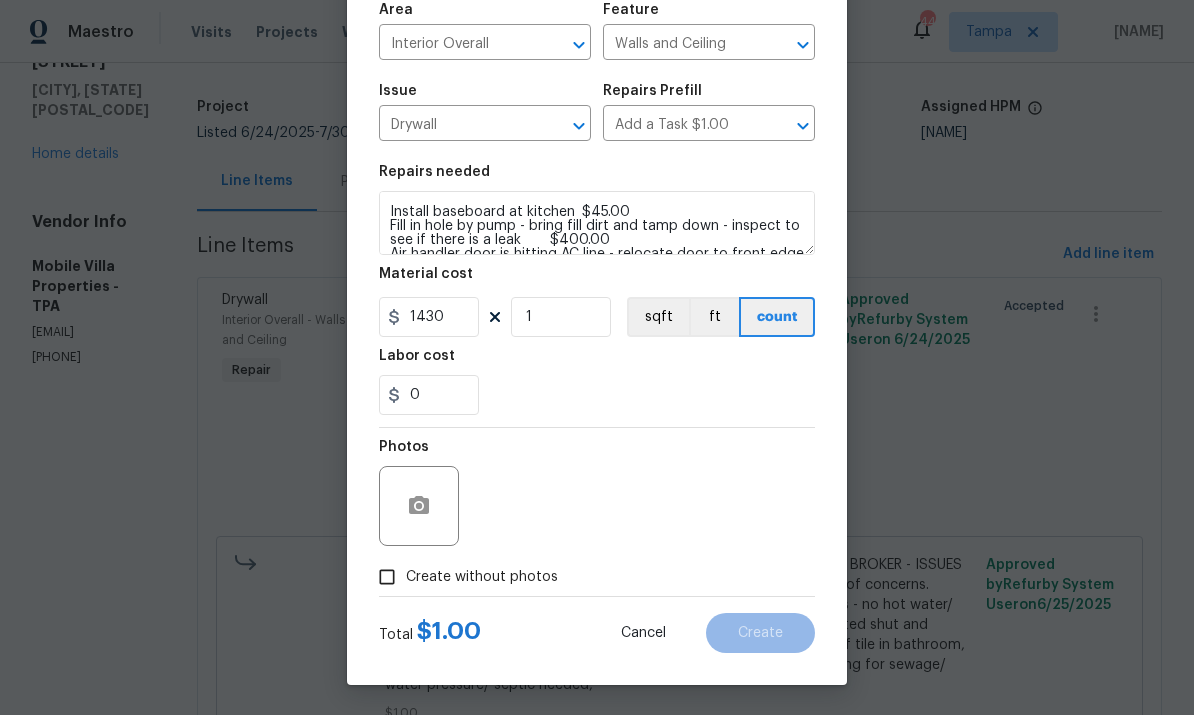 scroll, scrollTop: 150, scrollLeft: 0, axis: vertical 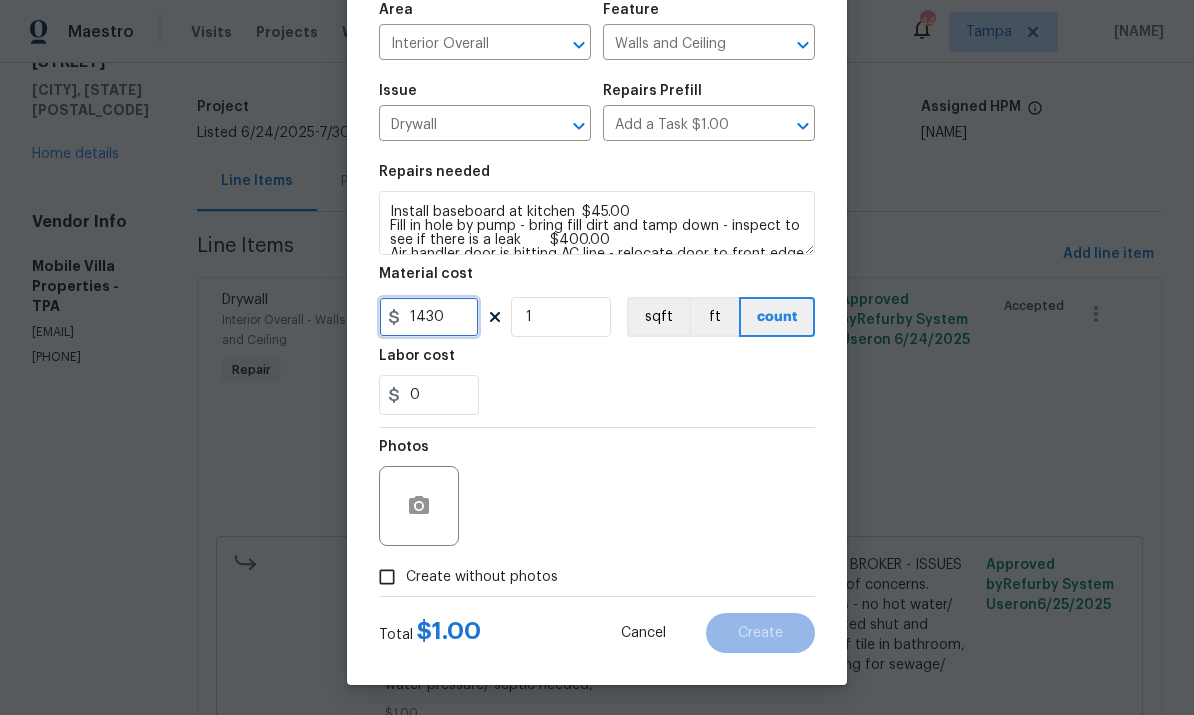 type on "1430" 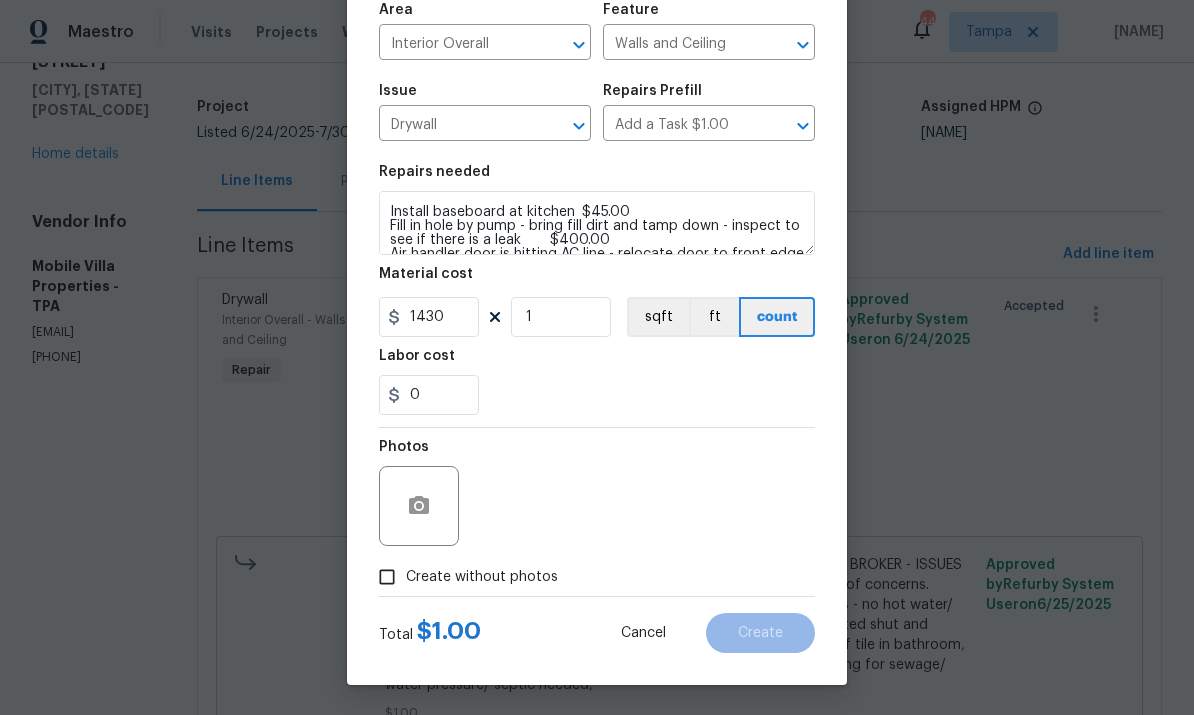 click on "Create without photos" at bounding box center (387, 577) 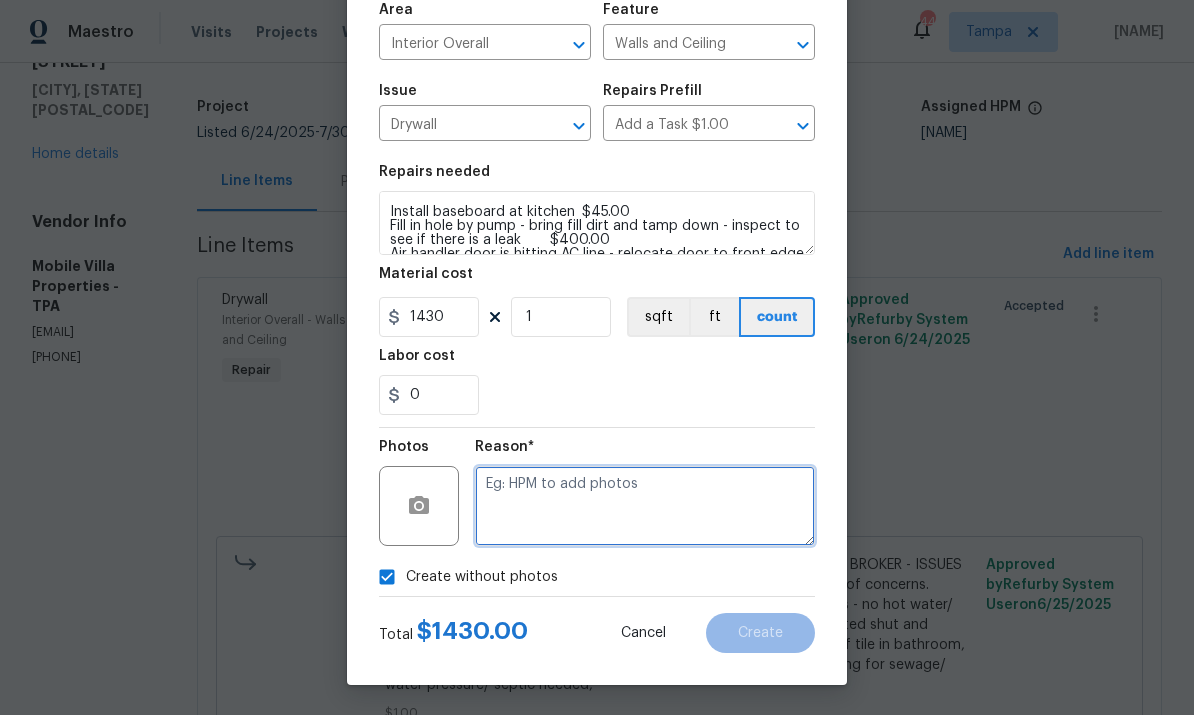 click at bounding box center [645, 506] 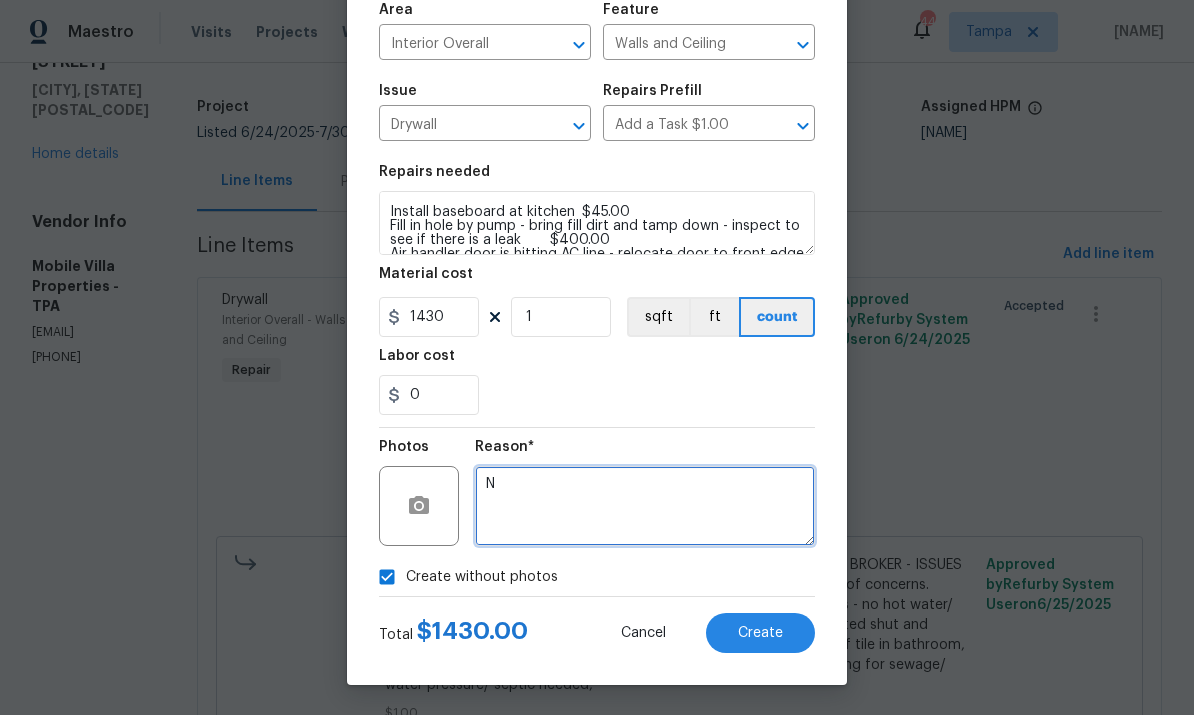 type on "N" 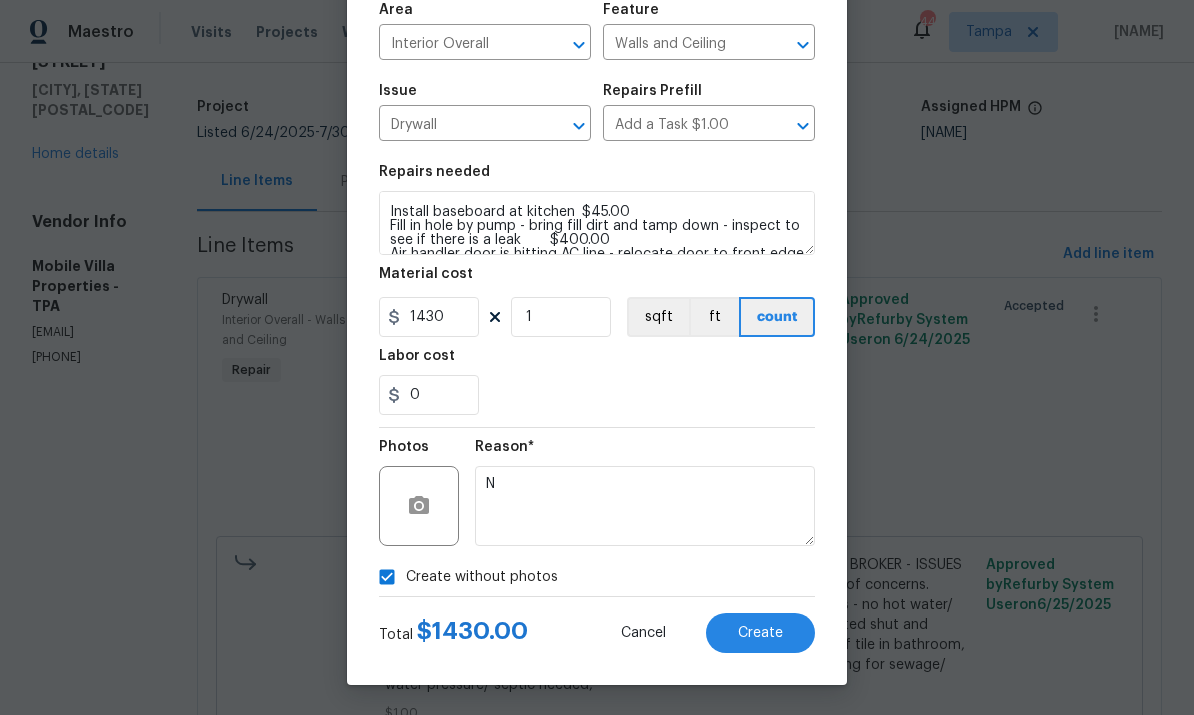 click on "Create" at bounding box center [760, 633] 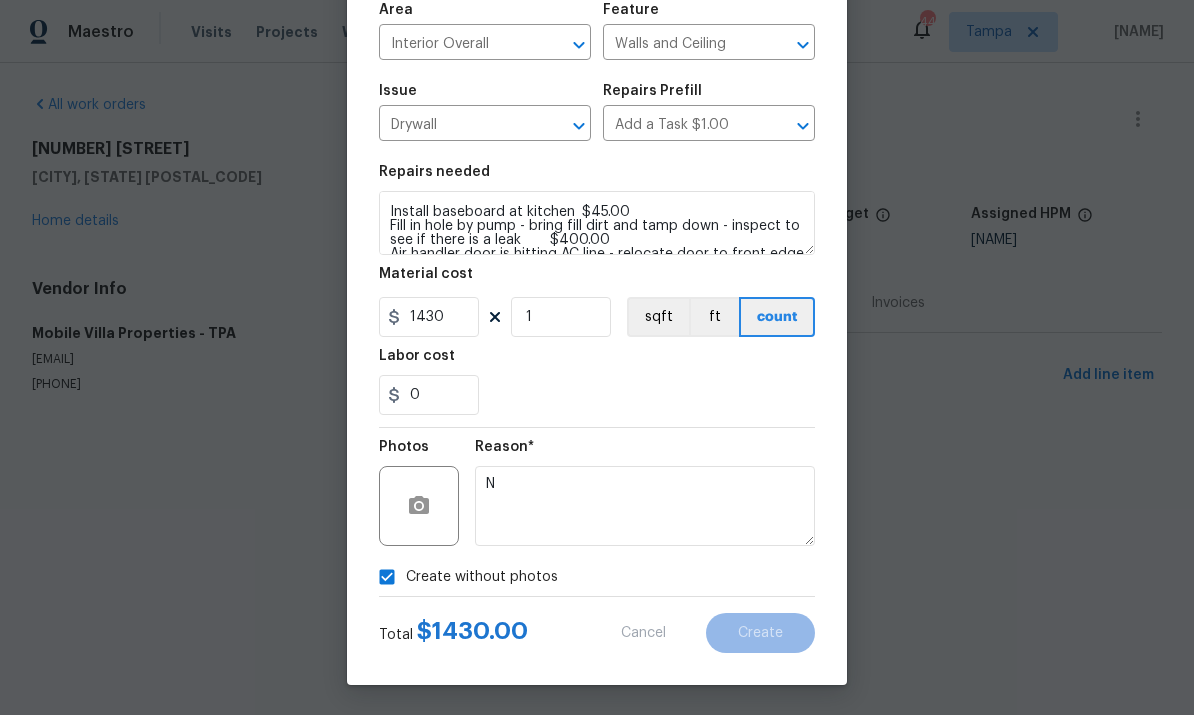 type 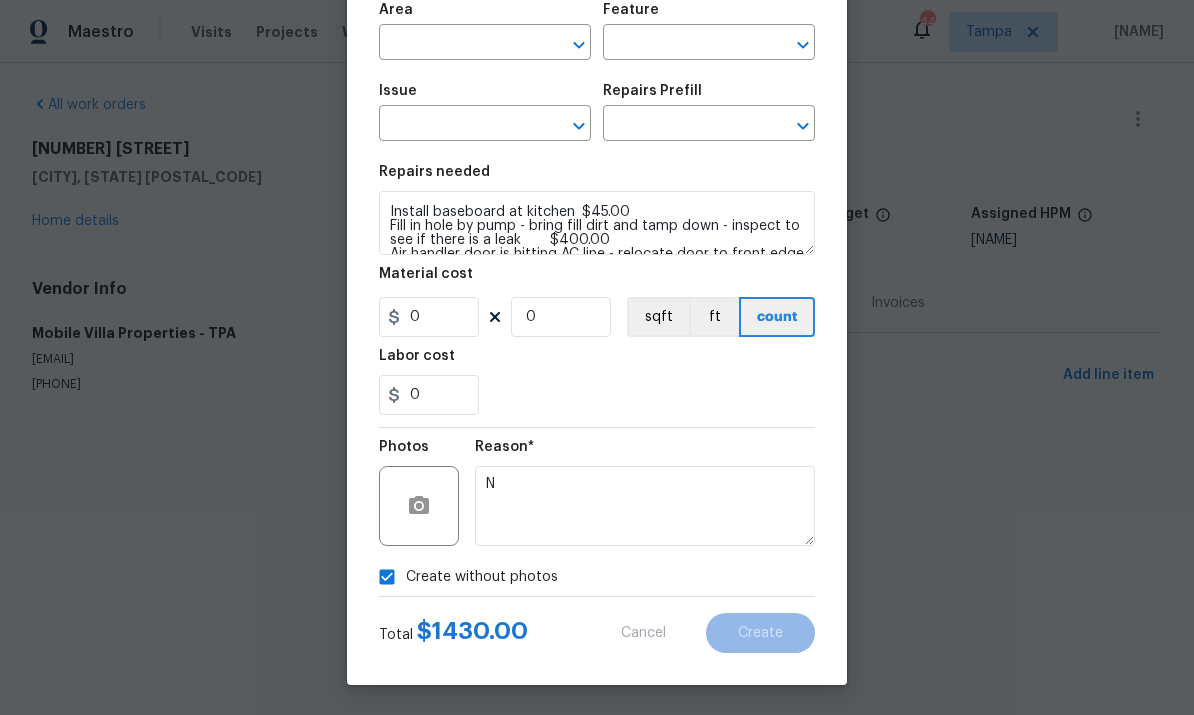 scroll, scrollTop: 0, scrollLeft: 0, axis: both 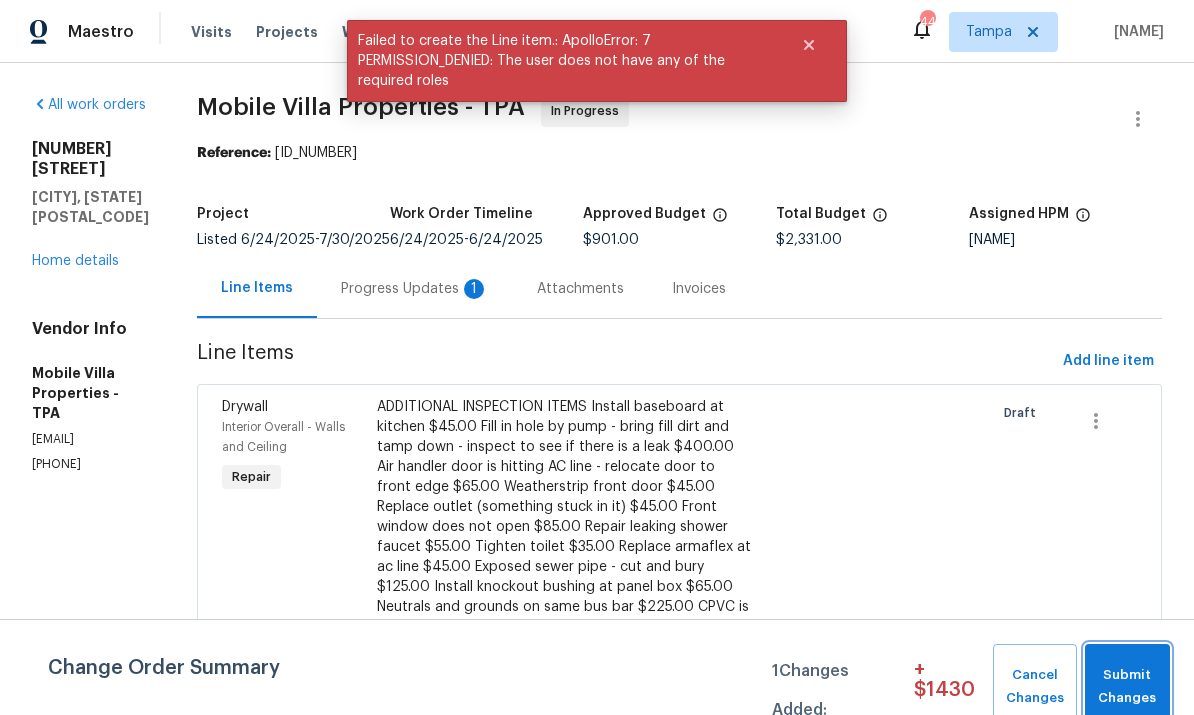 click on "Submit Changes" at bounding box center [1127, 687] 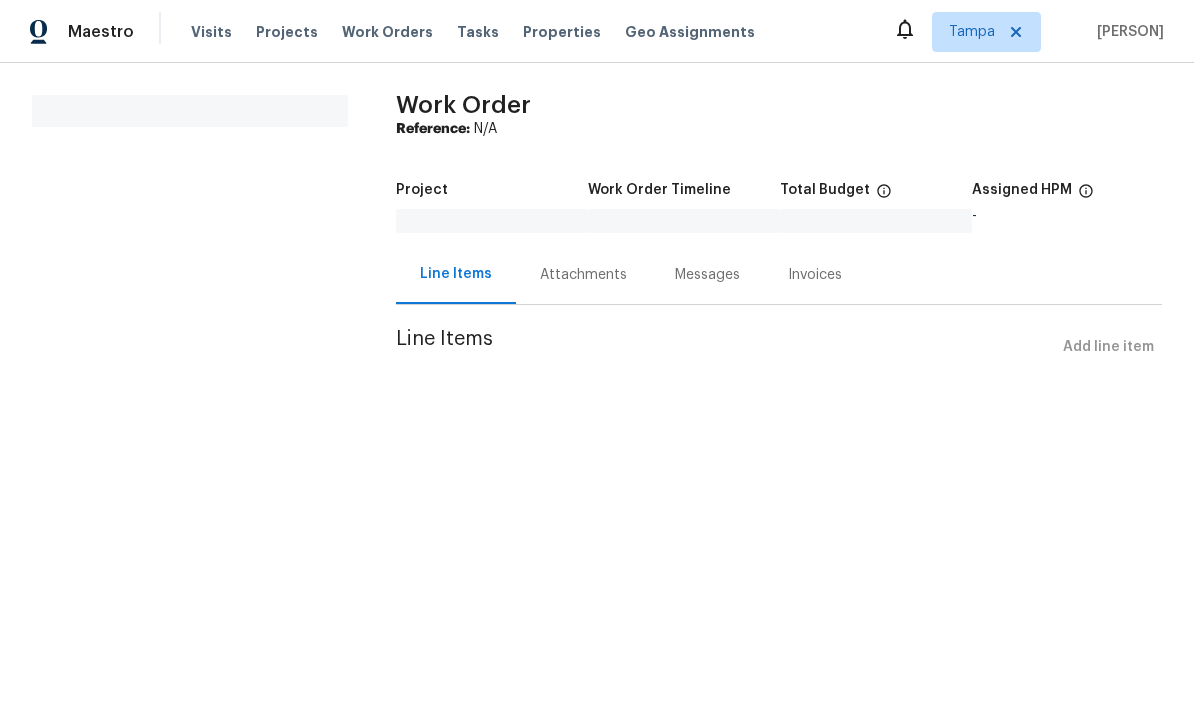 scroll, scrollTop: 0, scrollLeft: 0, axis: both 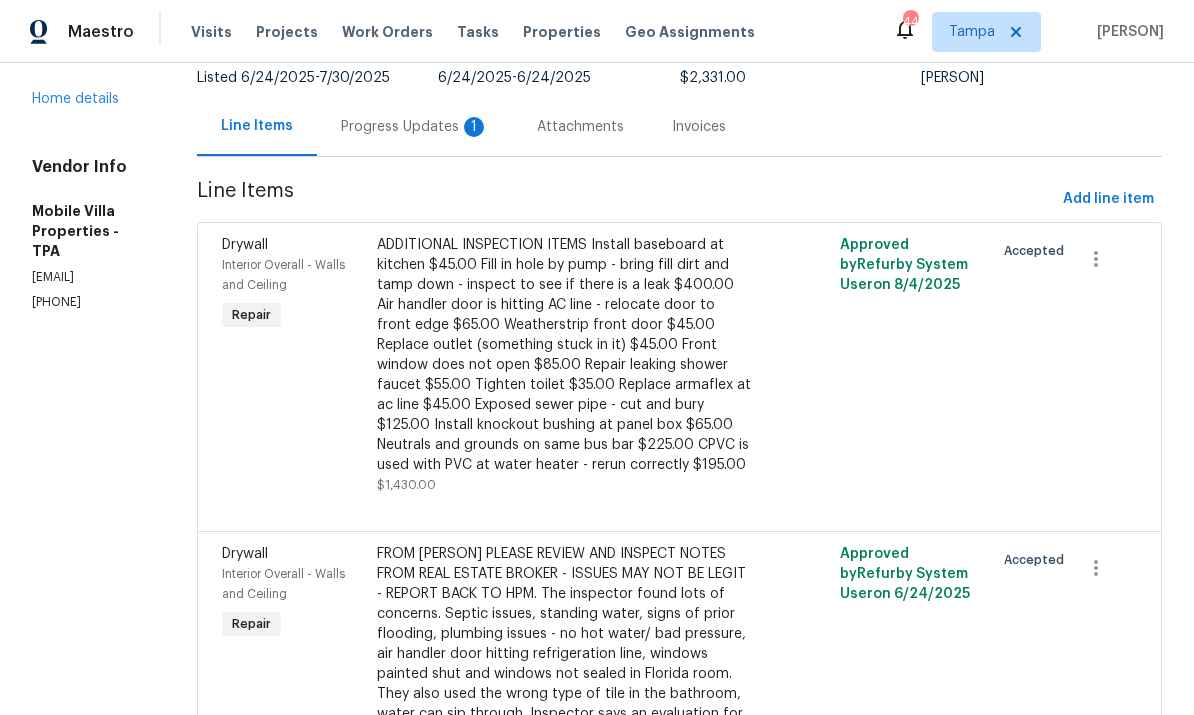 click on "Progress Updates 1" at bounding box center (415, 127) 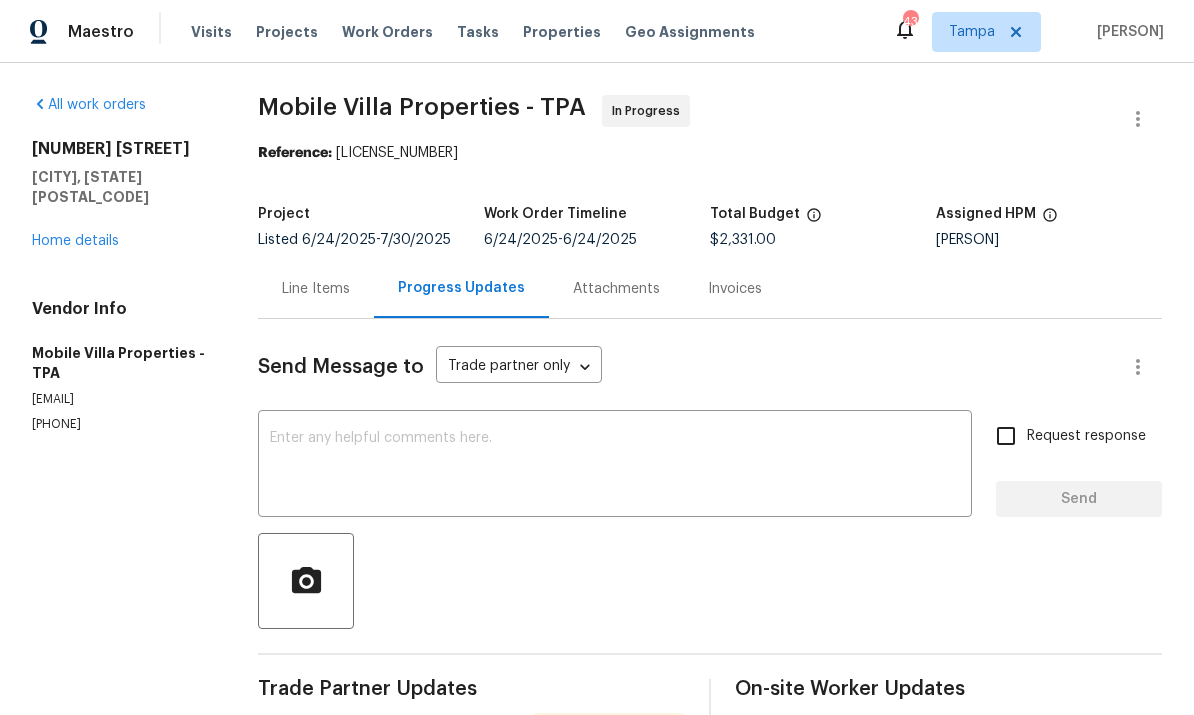 scroll, scrollTop: 0, scrollLeft: 0, axis: both 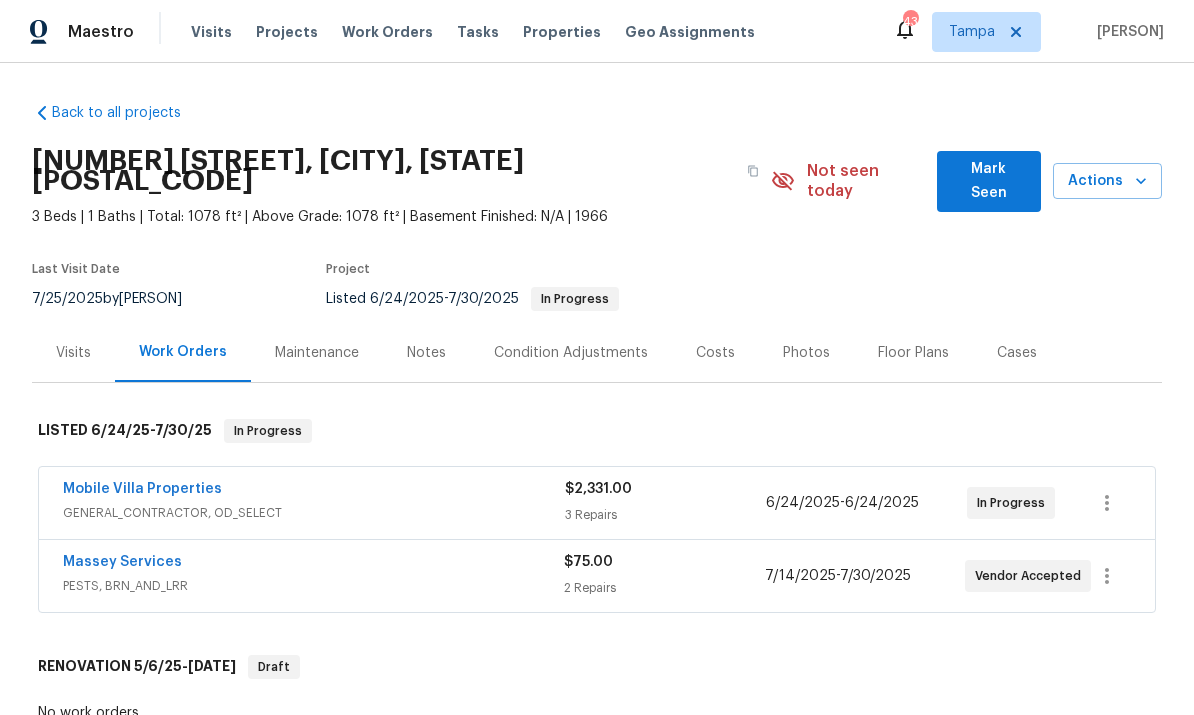 click on "Mobile Villa Properties" at bounding box center [142, 489] 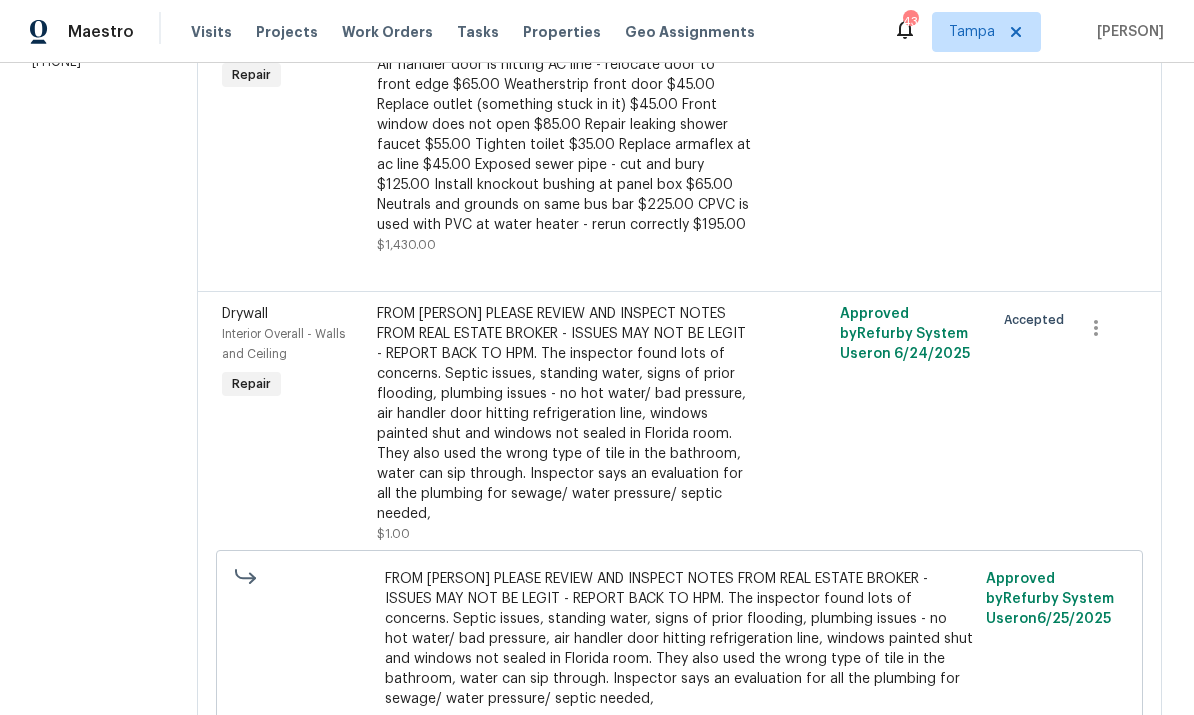 scroll, scrollTop: 403, scrollLeft: 0, axis: vertical 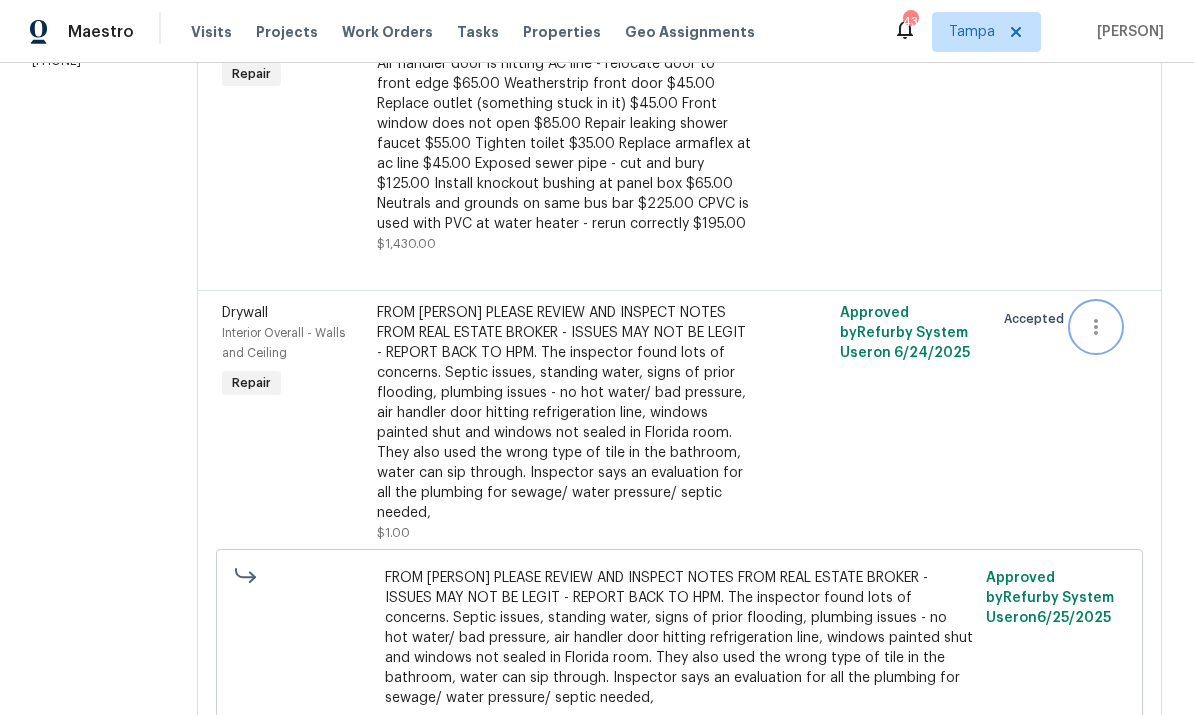 click at bounding box center [1096, 327] 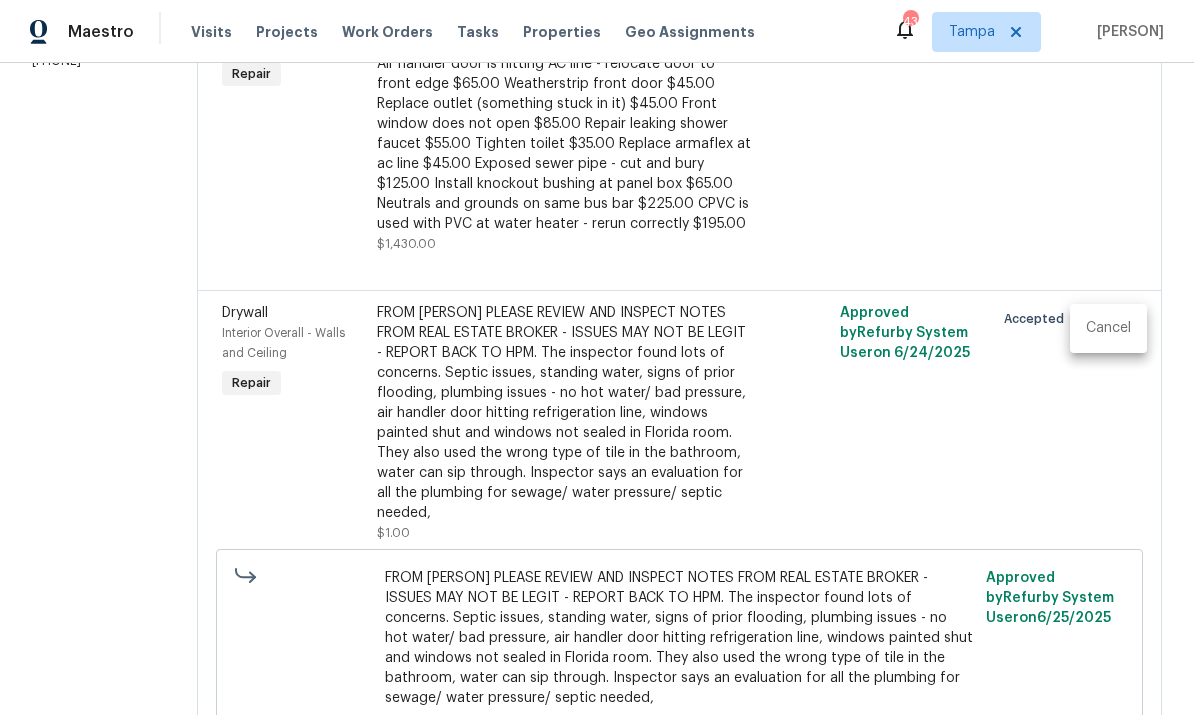 click at bounding box center [597, 357] 